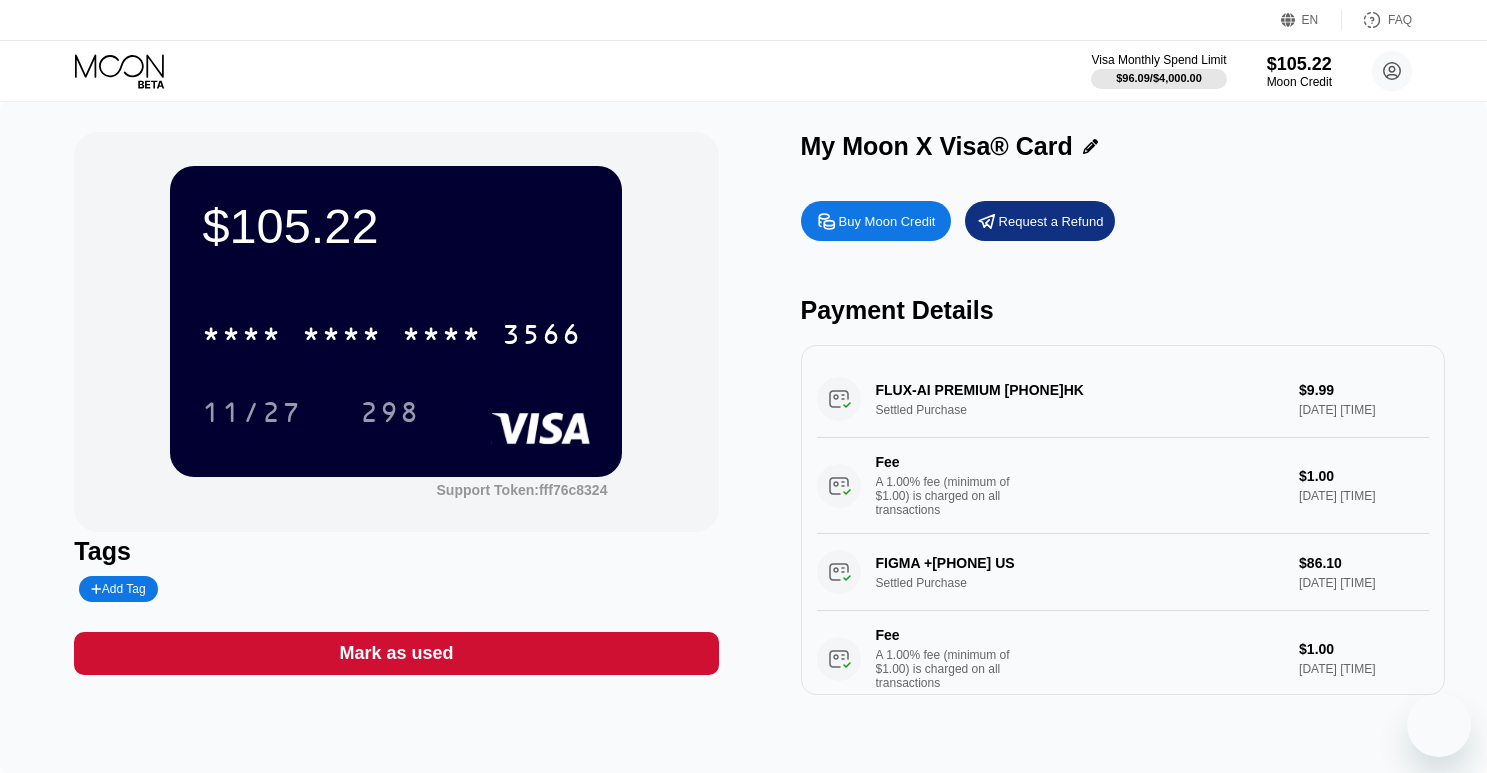 scroll, scrollTop: 0, scrollLeft: 0, axis: both 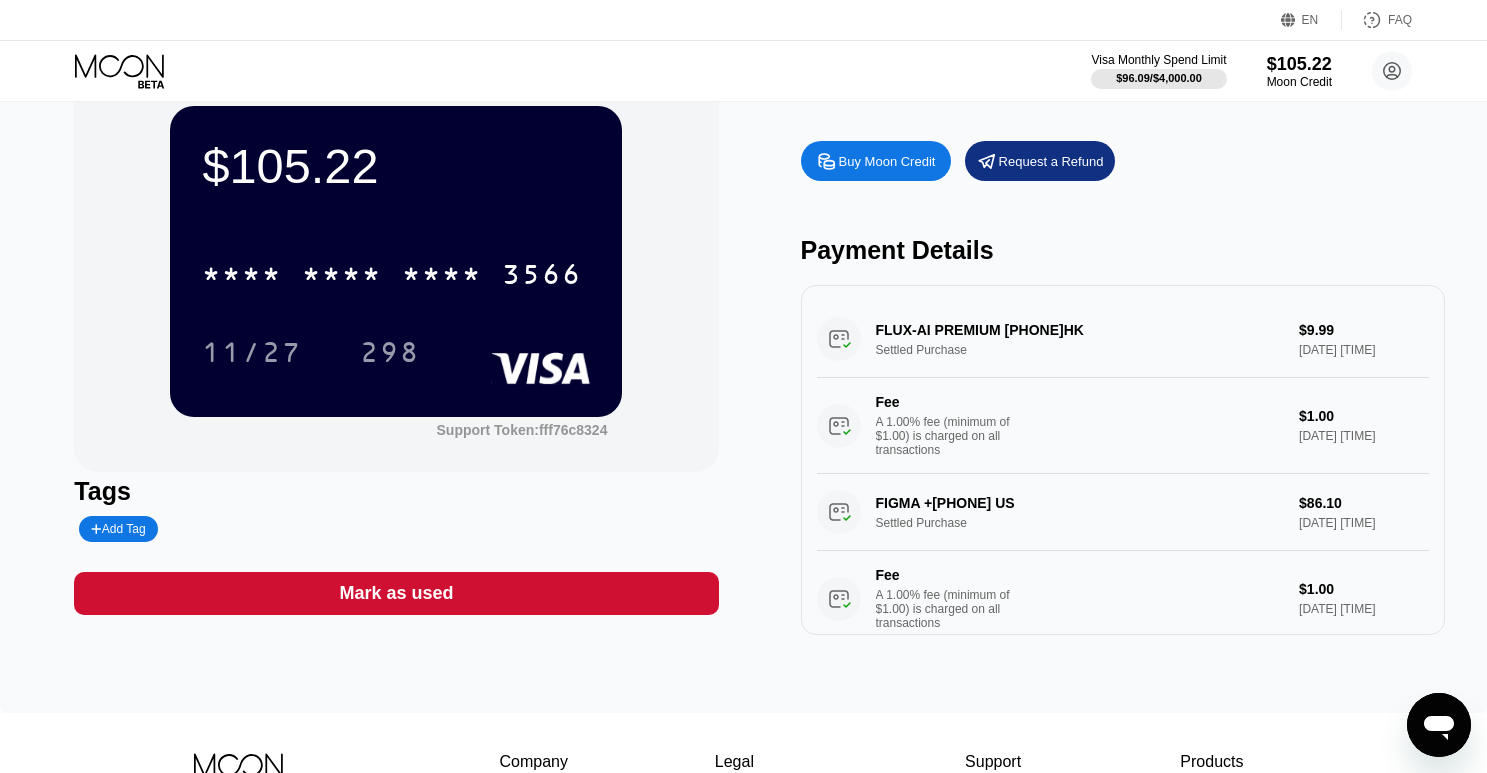click on "Buy Moon Credit" at bounding box center (887, 161) 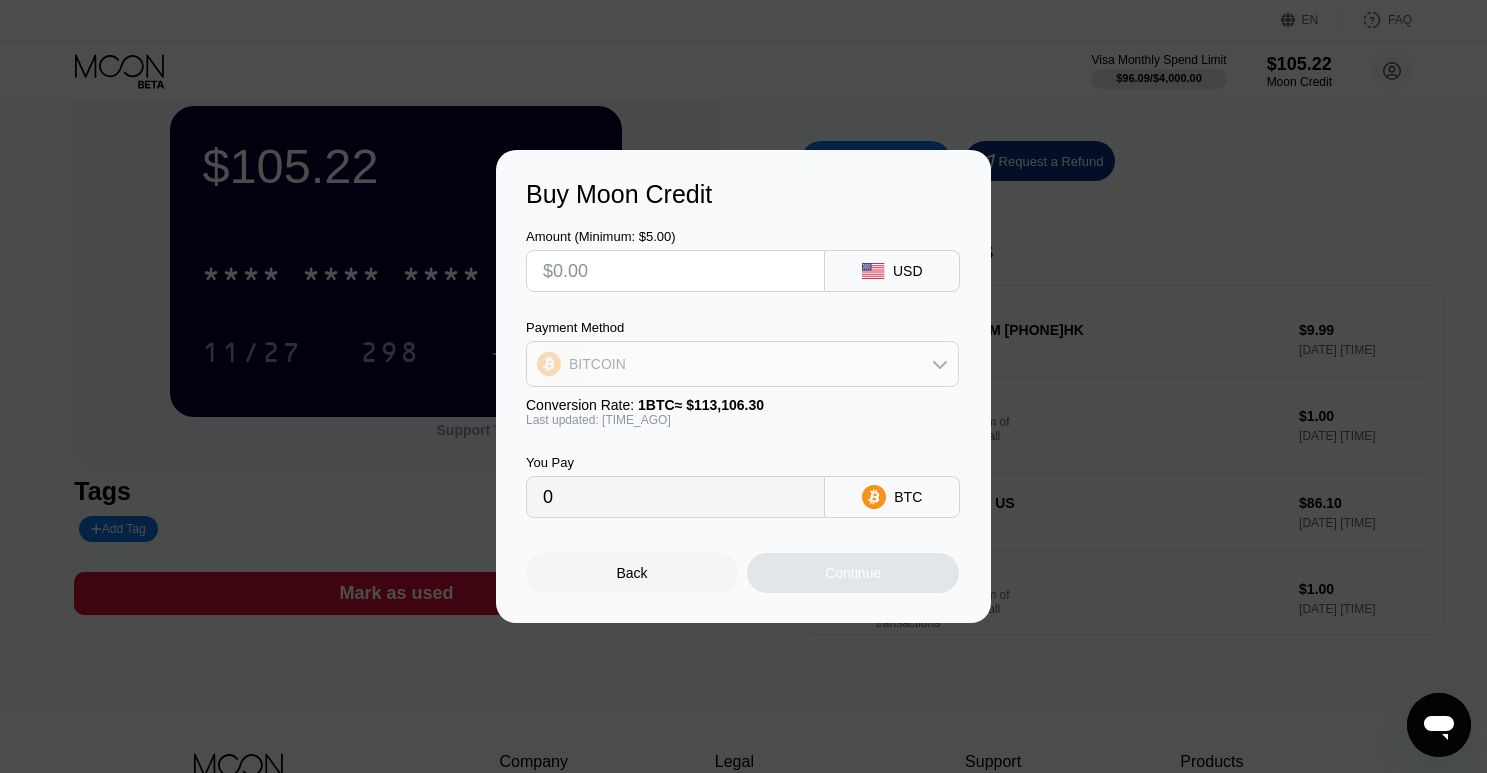 click on "BITCOIN" at bounding box center (742, 364) 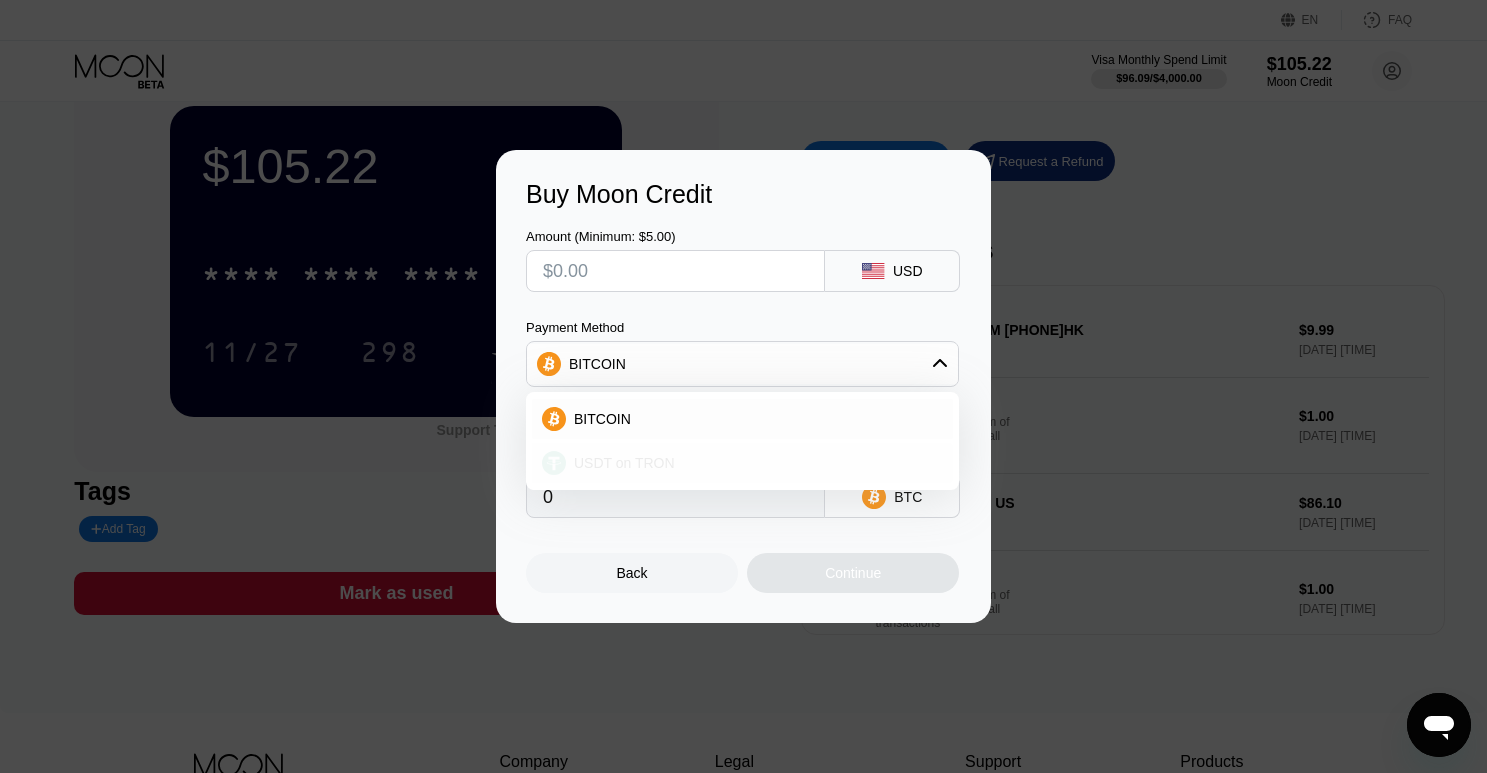 click on "USDT on TRON" at bounding box center [624, 463] 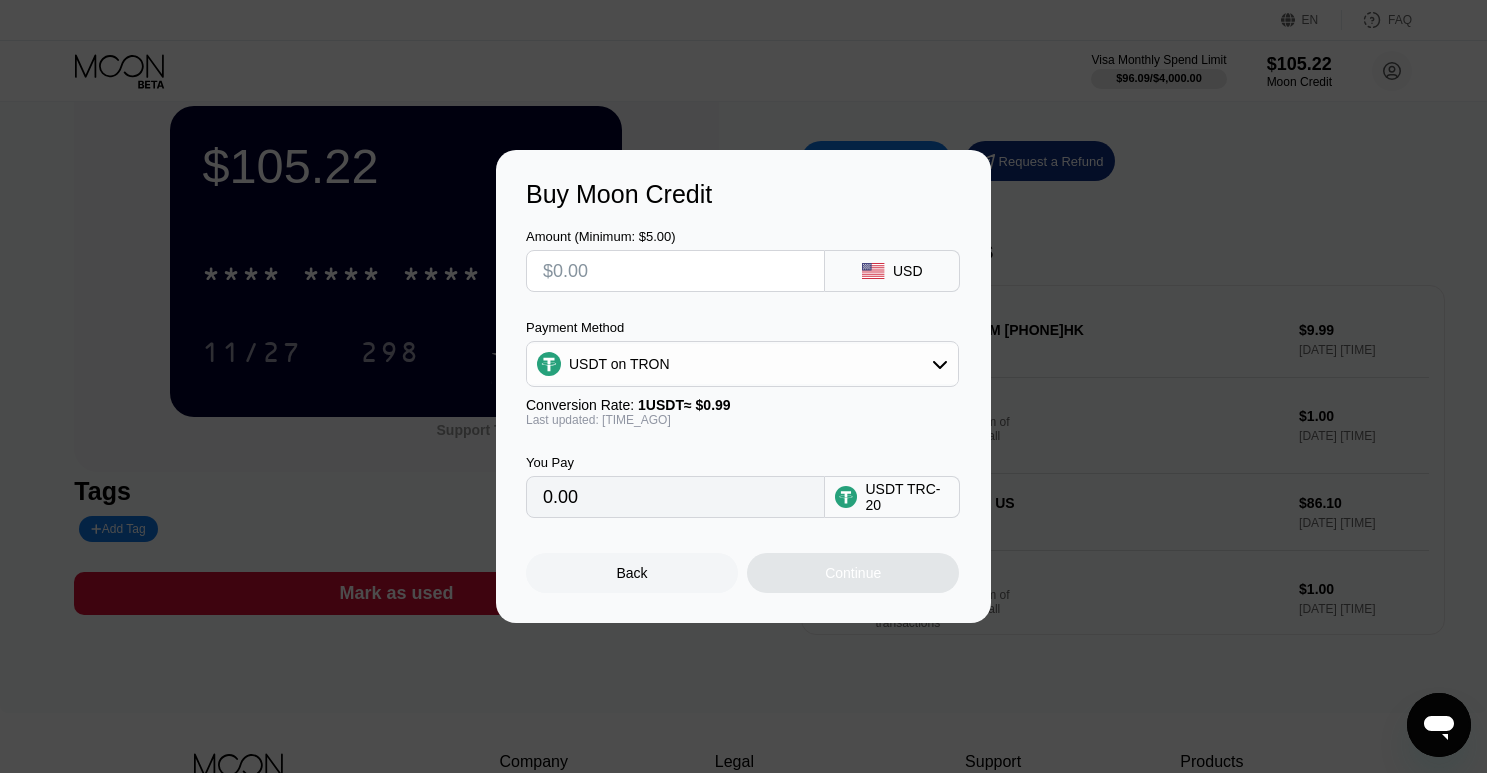 click at bounding box center (675, 271) 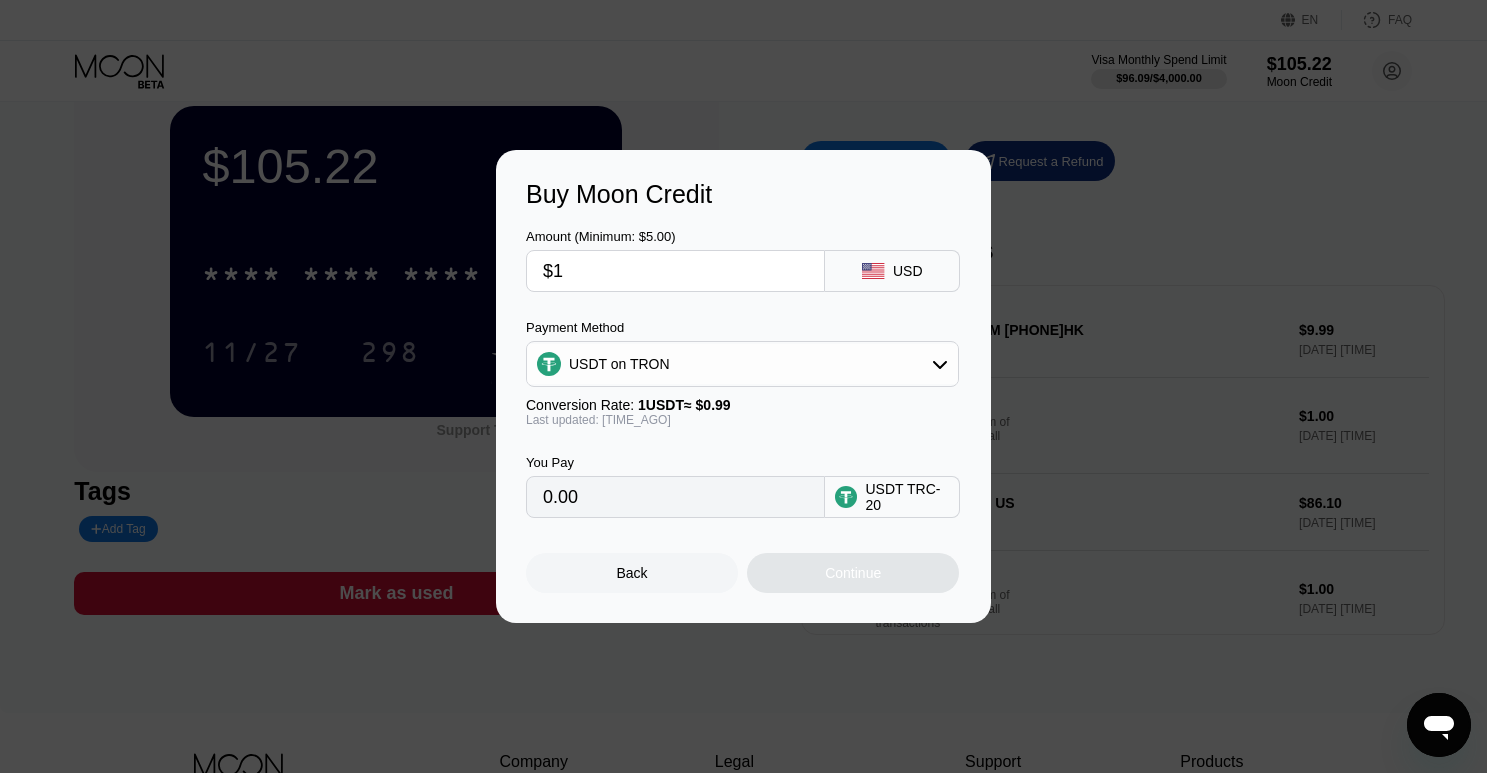 type on "1.01" 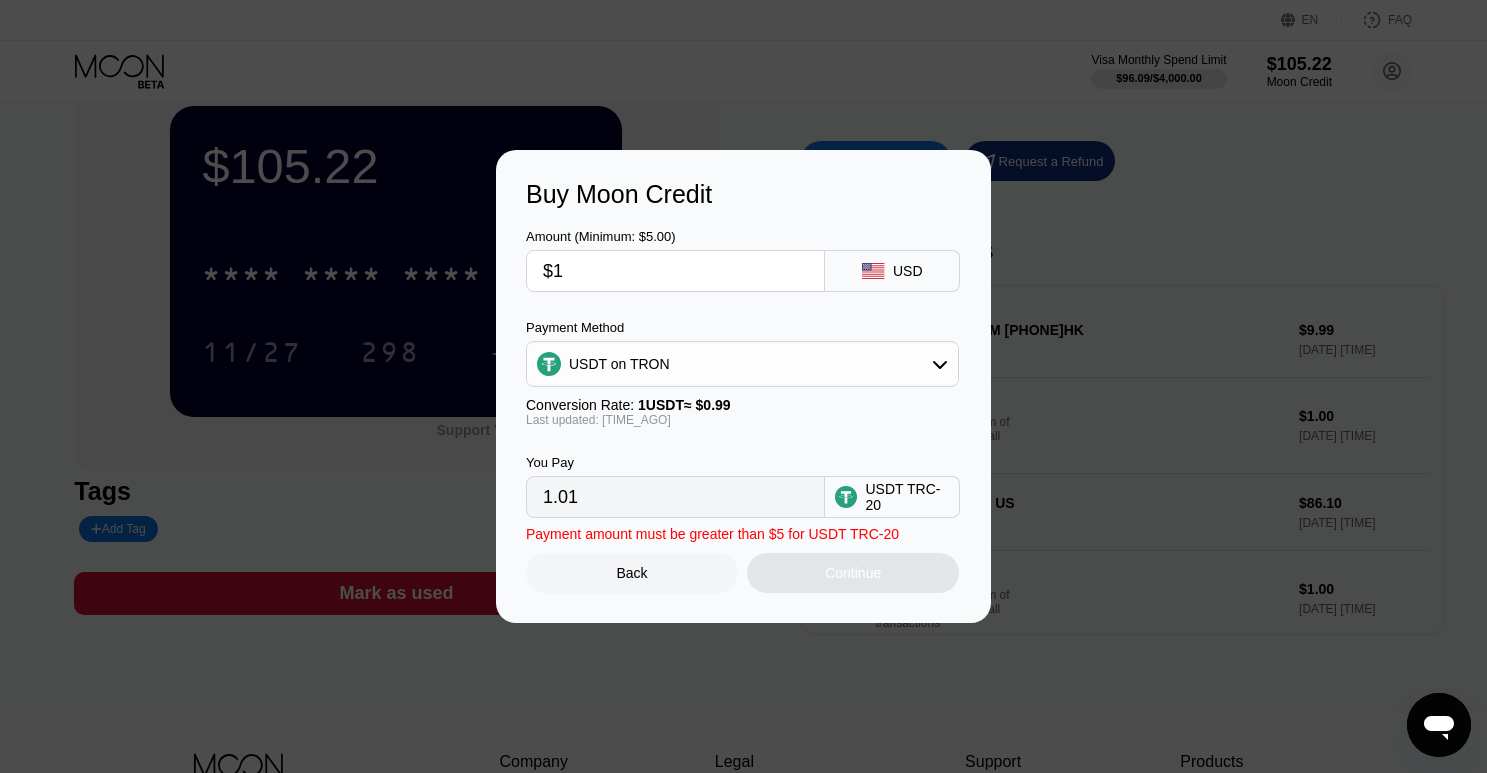 type on "$19" 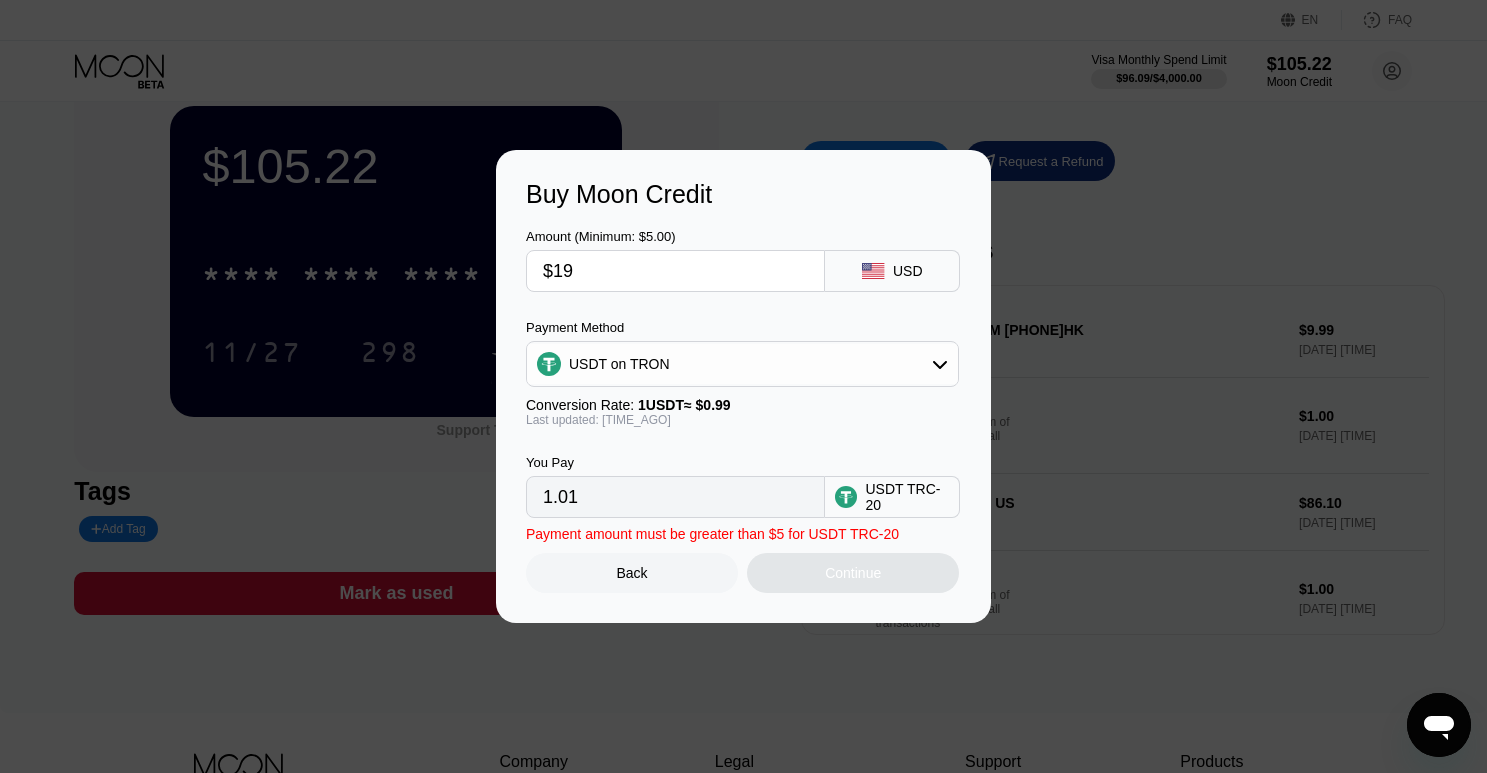 type on "19.19" 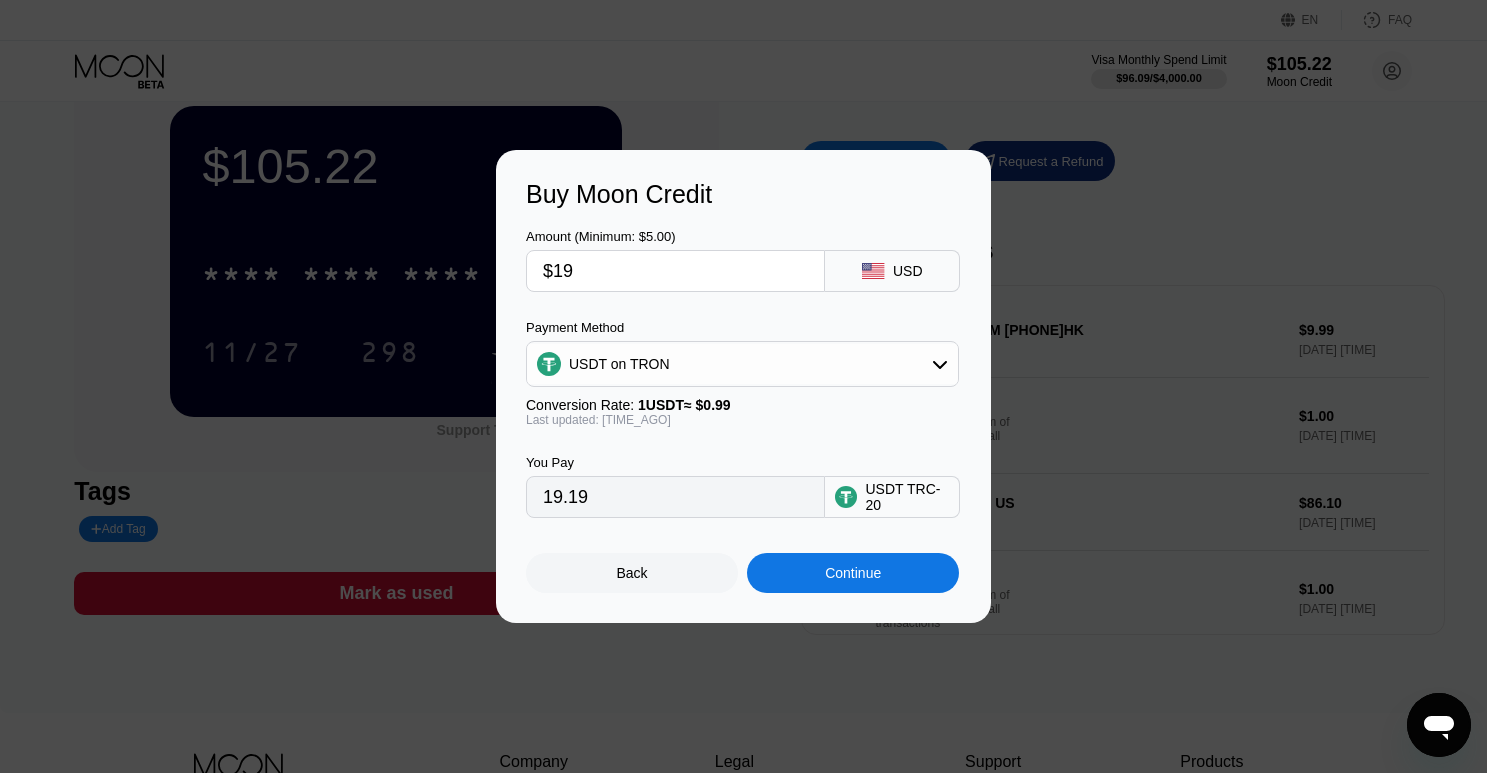 type on "$195" 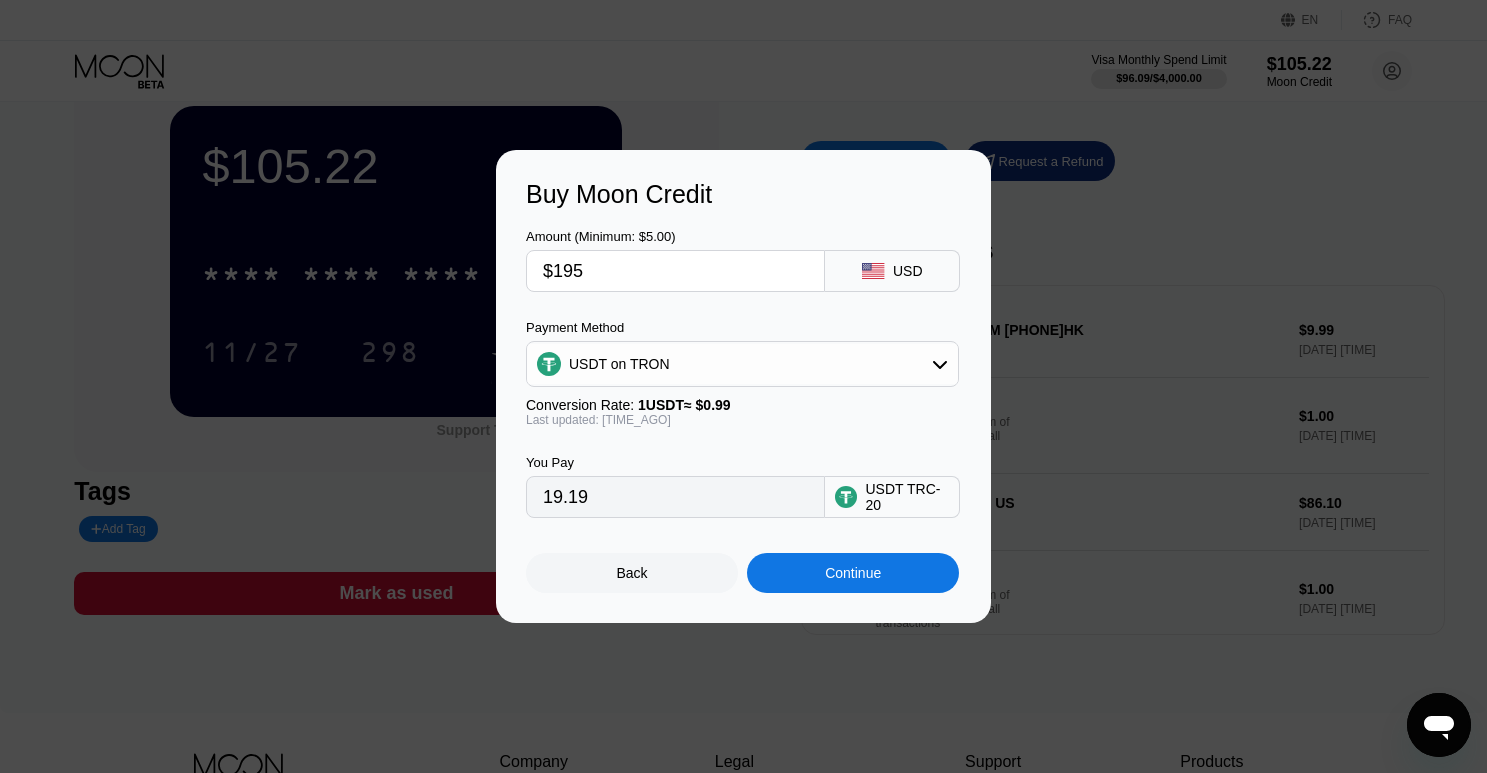 type on "196.97" 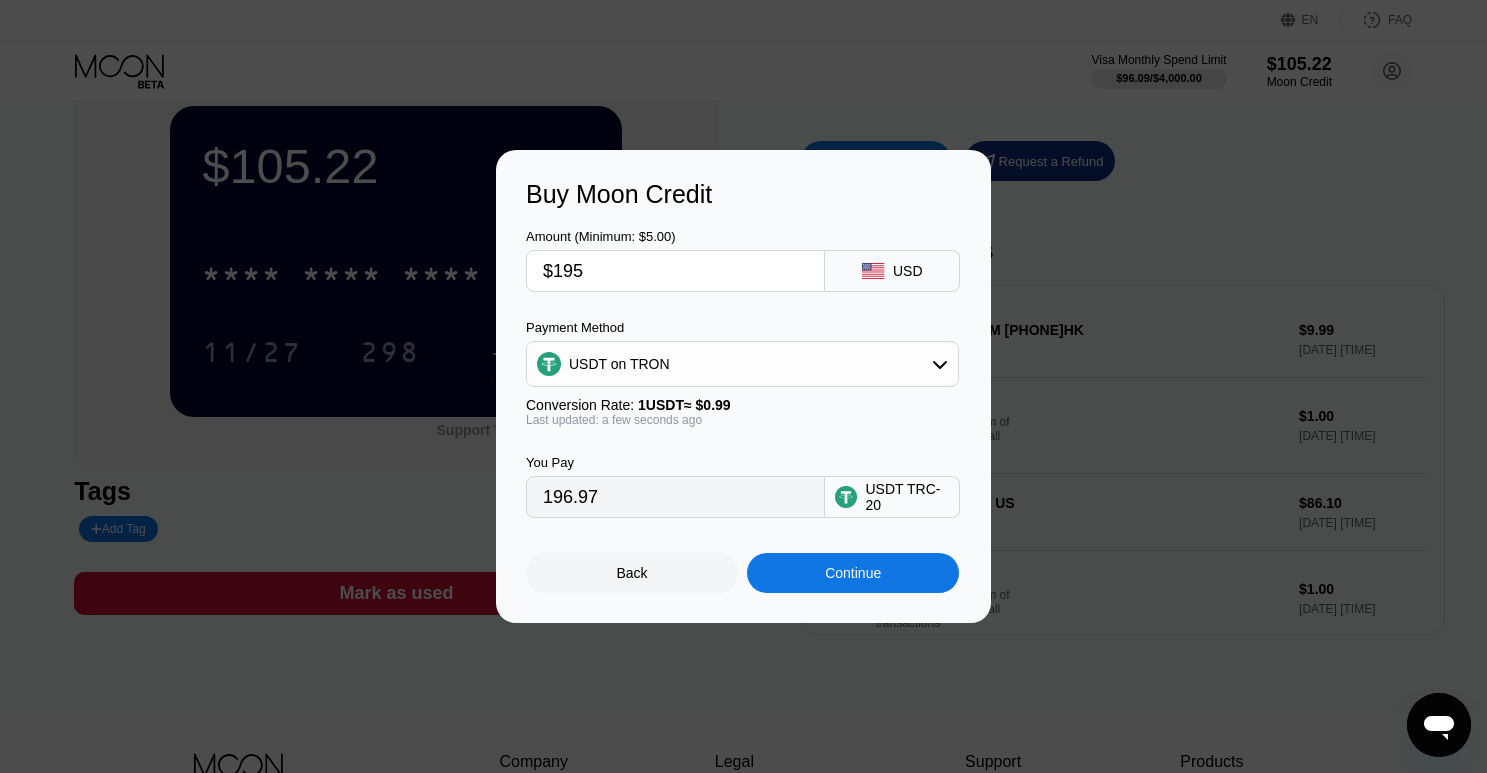 type on "$19" 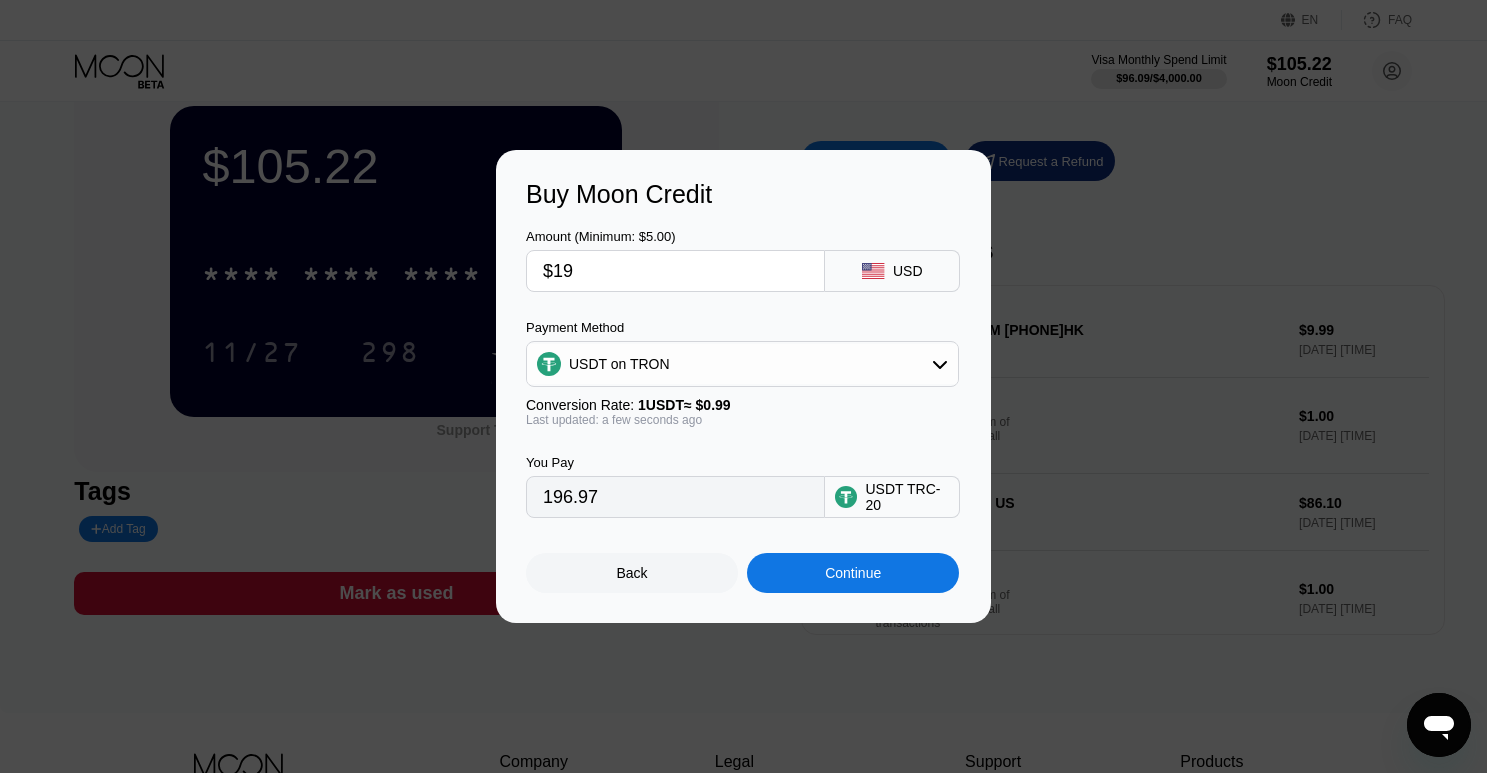 type on "19.19" 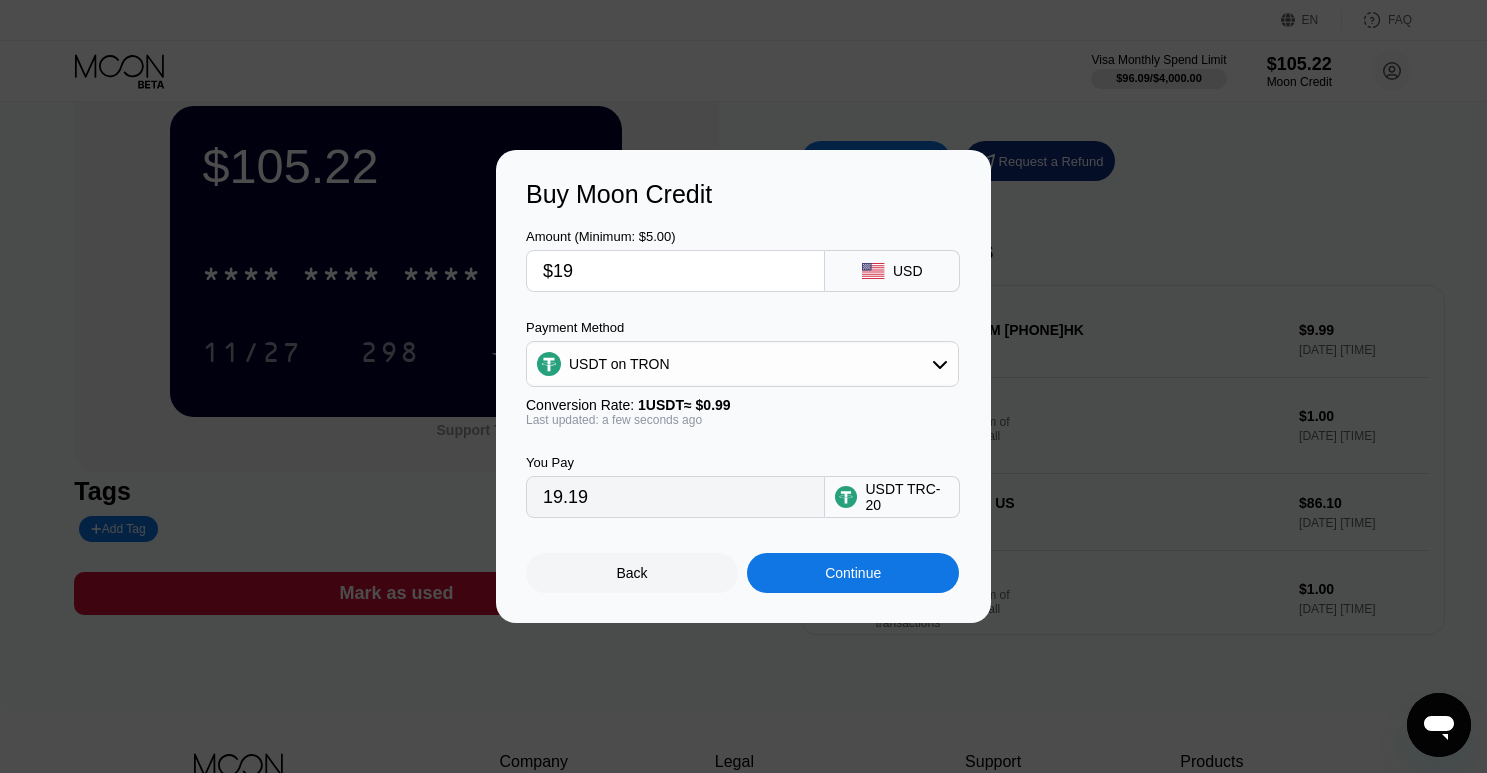 type on "$194" 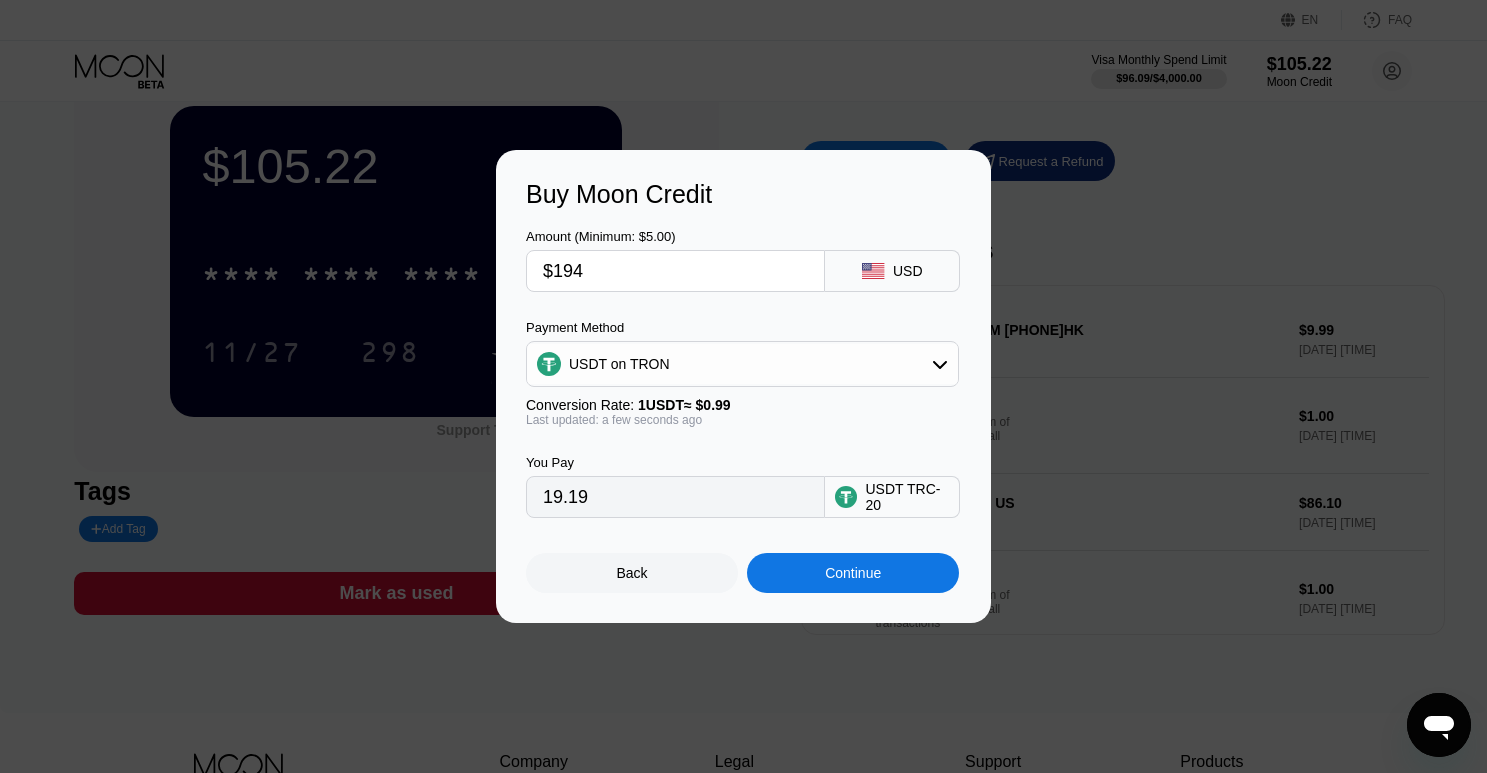 type on "195.96" 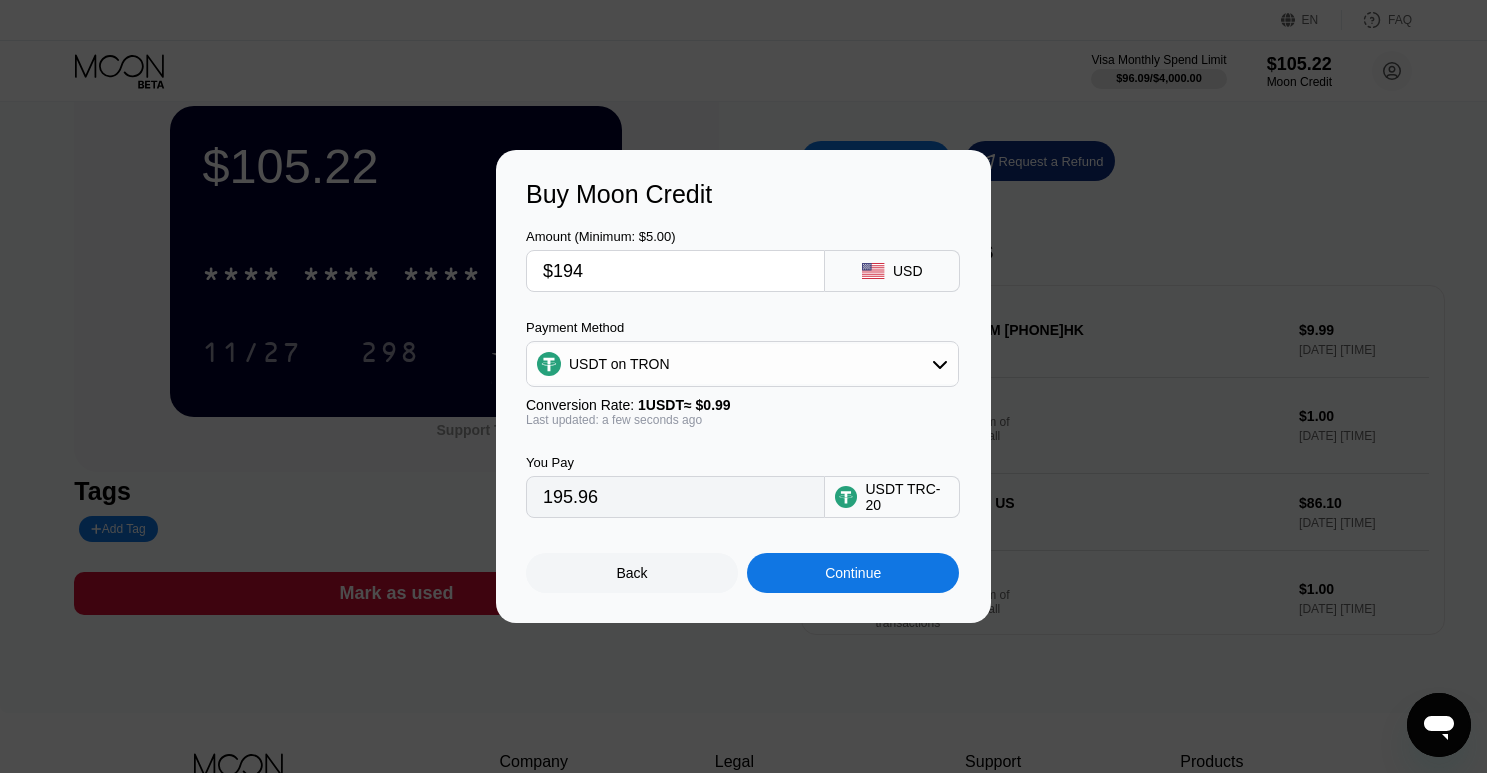 type on "$19" 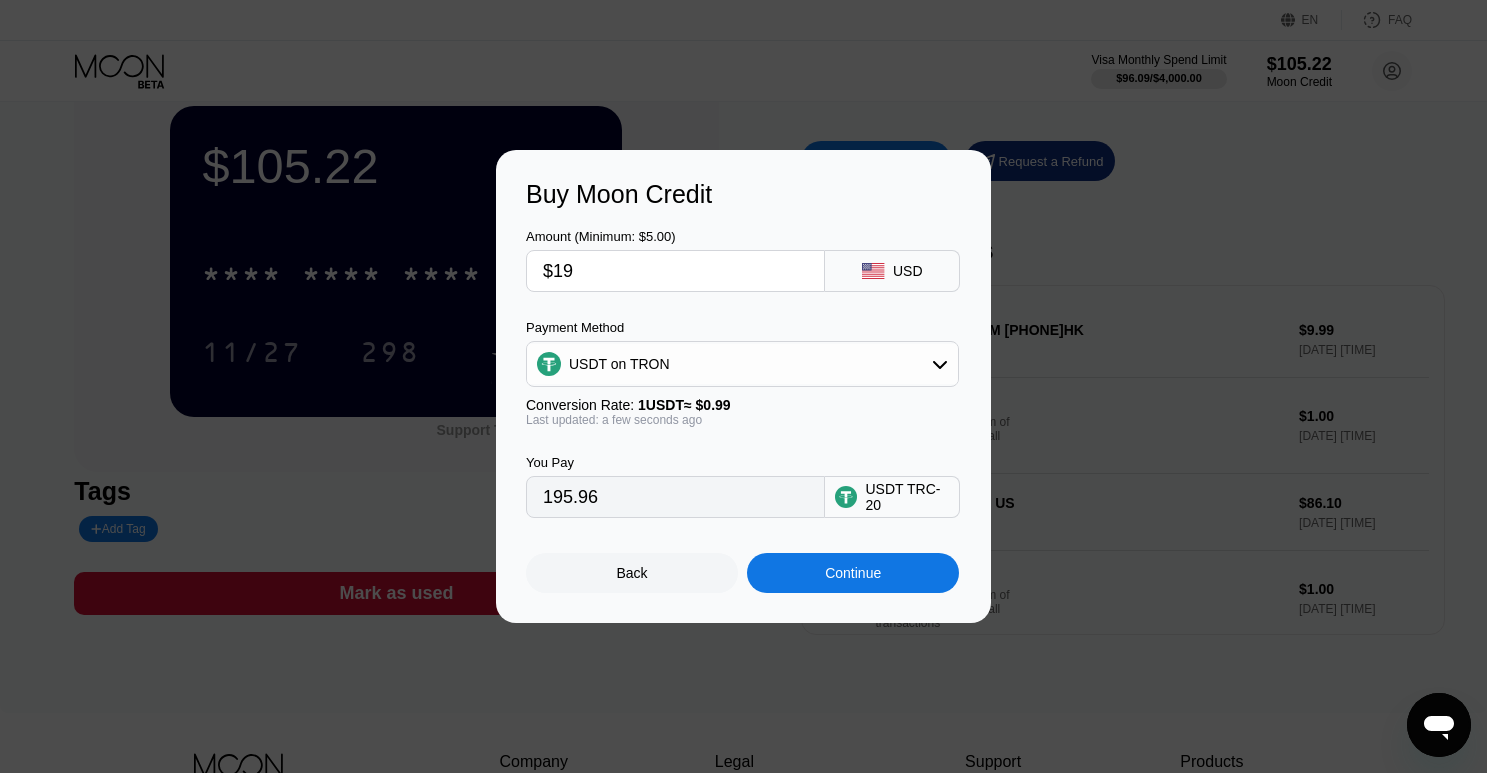type on "19.19" 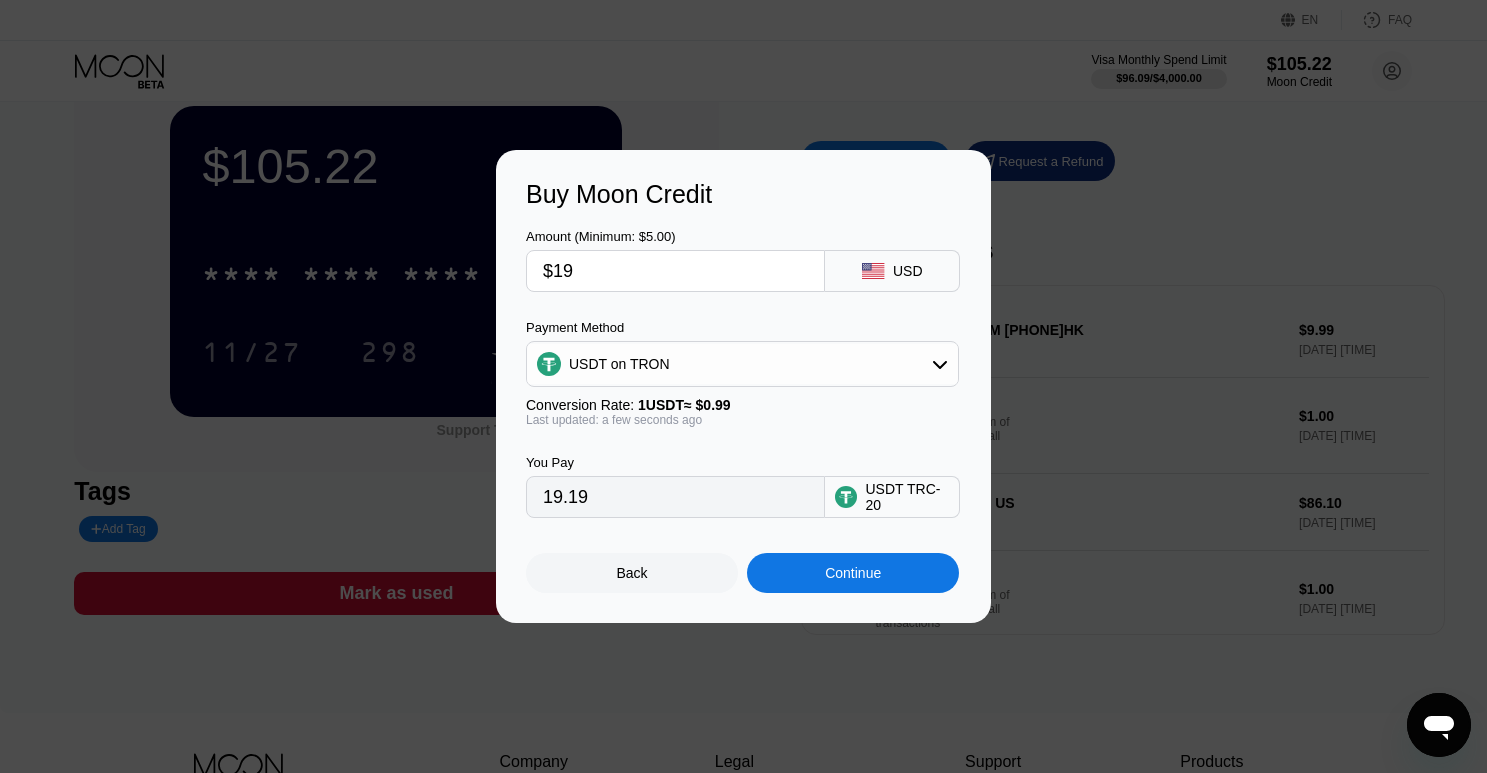 type on "$193" 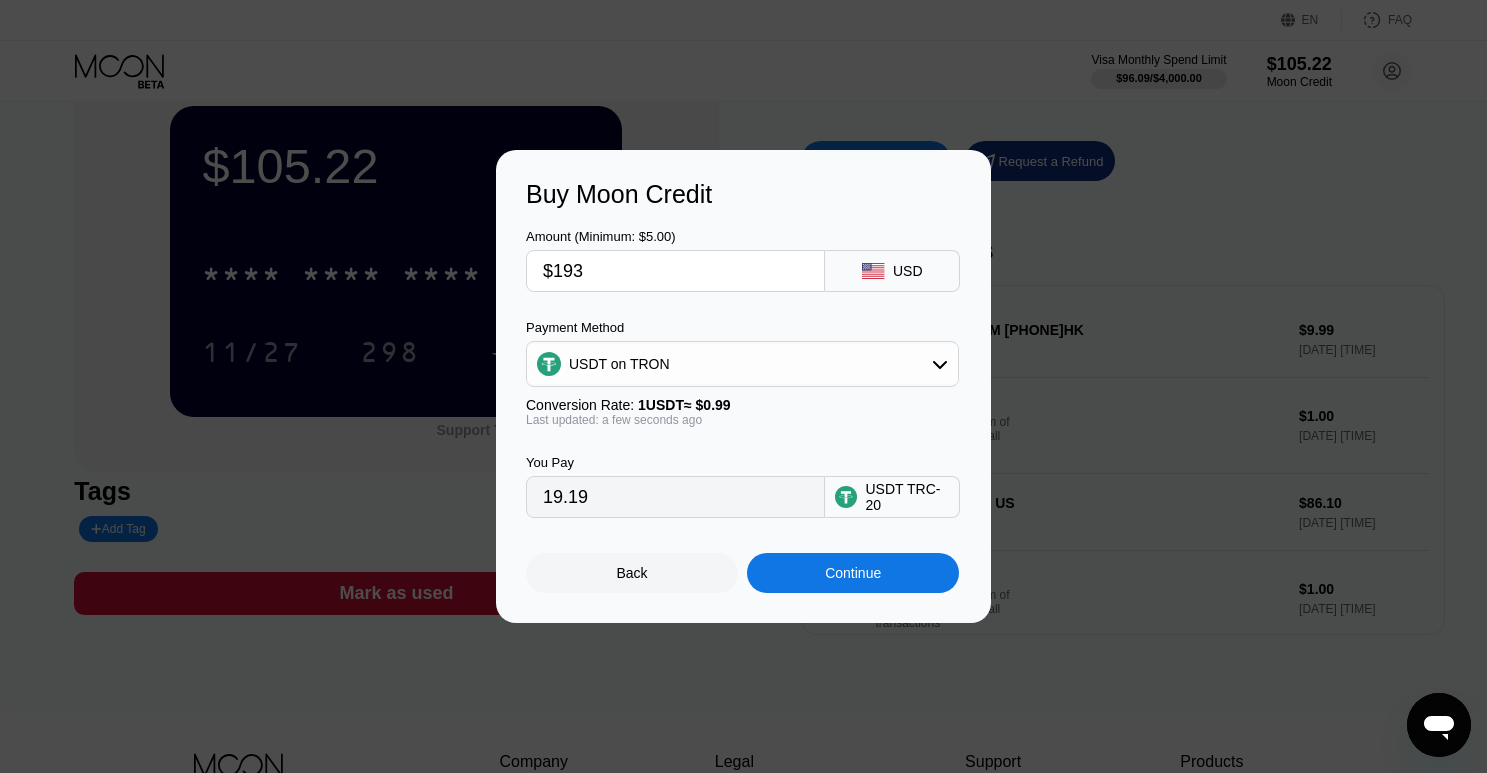 type on "194.95" 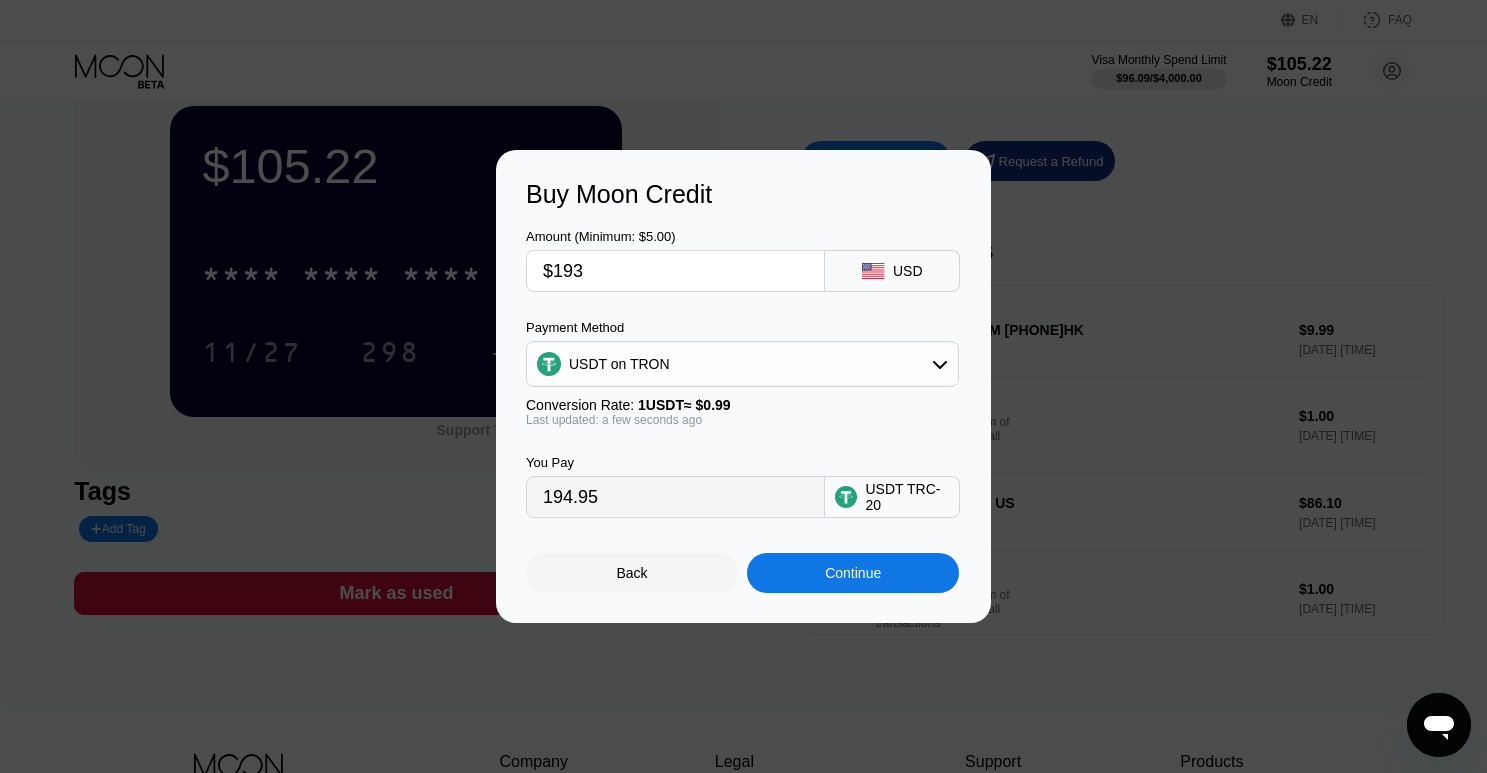 type on "$193" 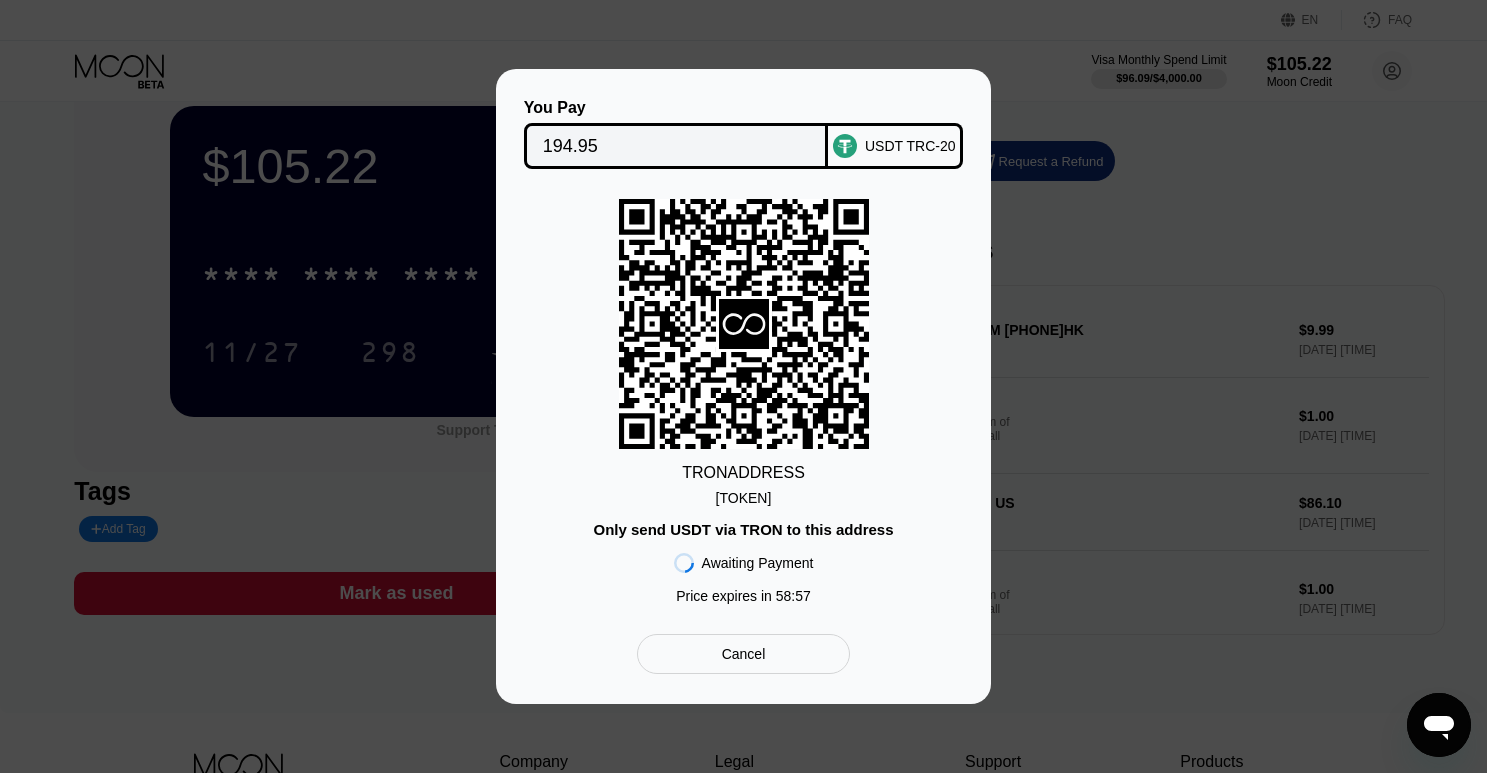 click on "[TOKEN]" at bounding box center [744, 498] 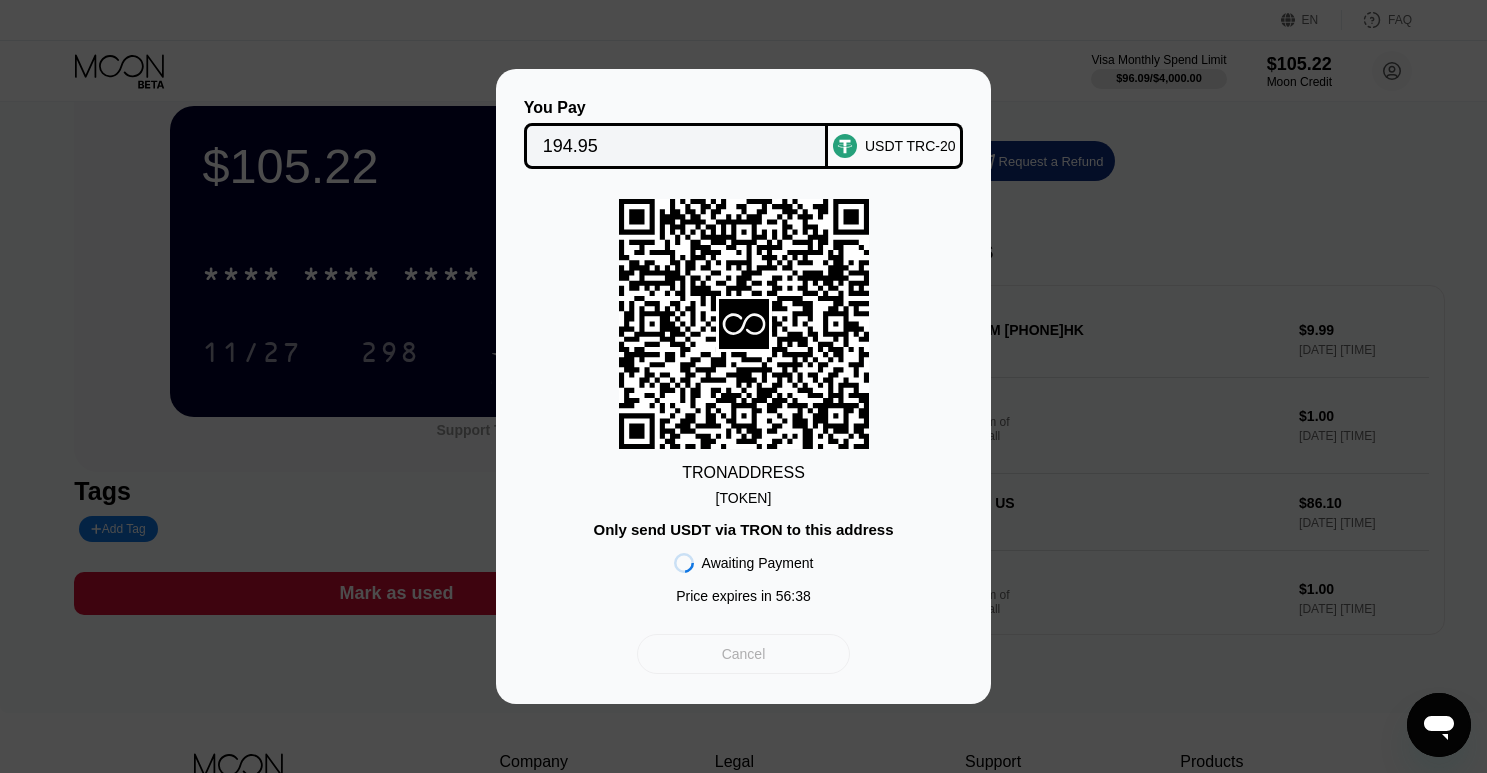 click on "Cancel" at bounding box center [744, 654] 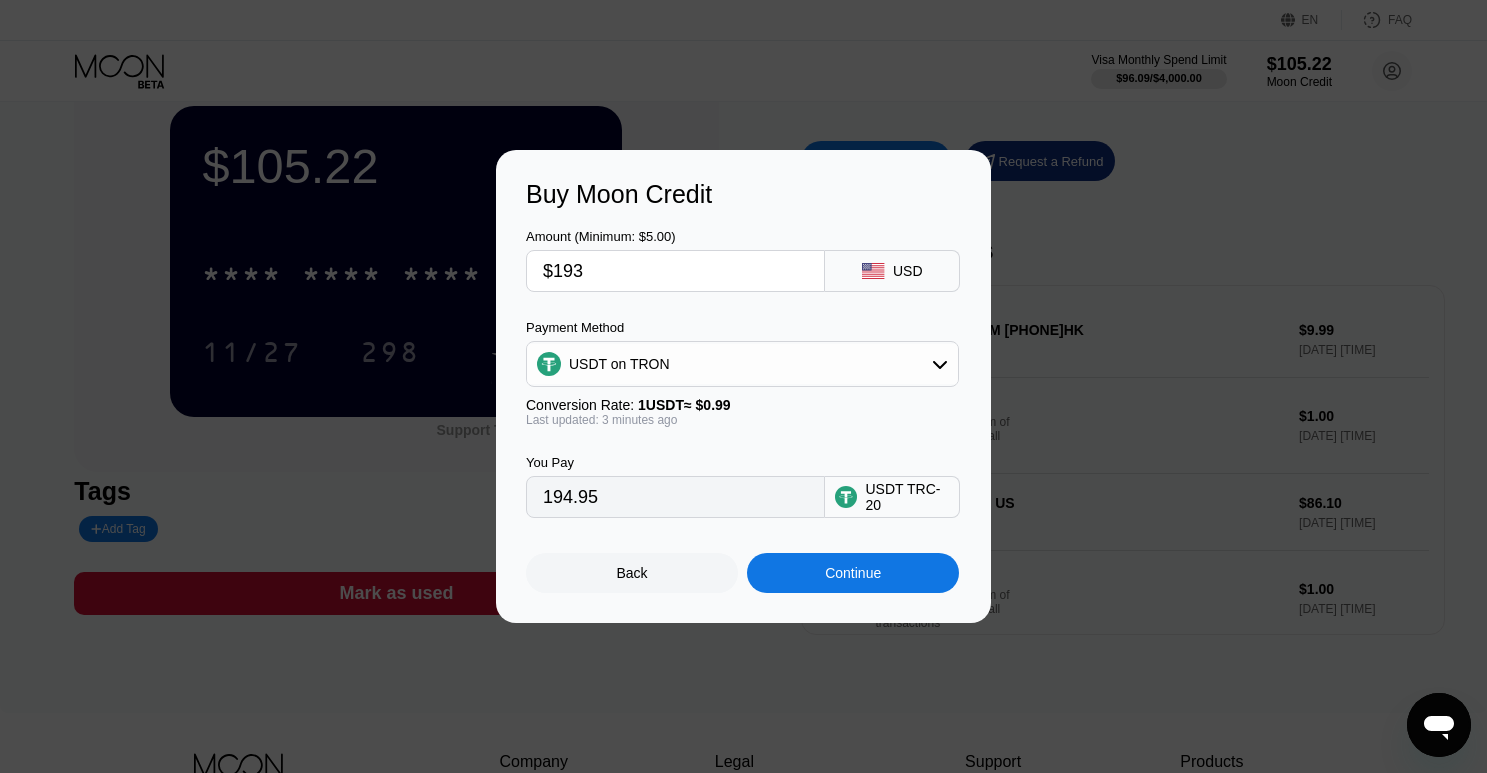 click on "$193" at bounding box center (675, 271) 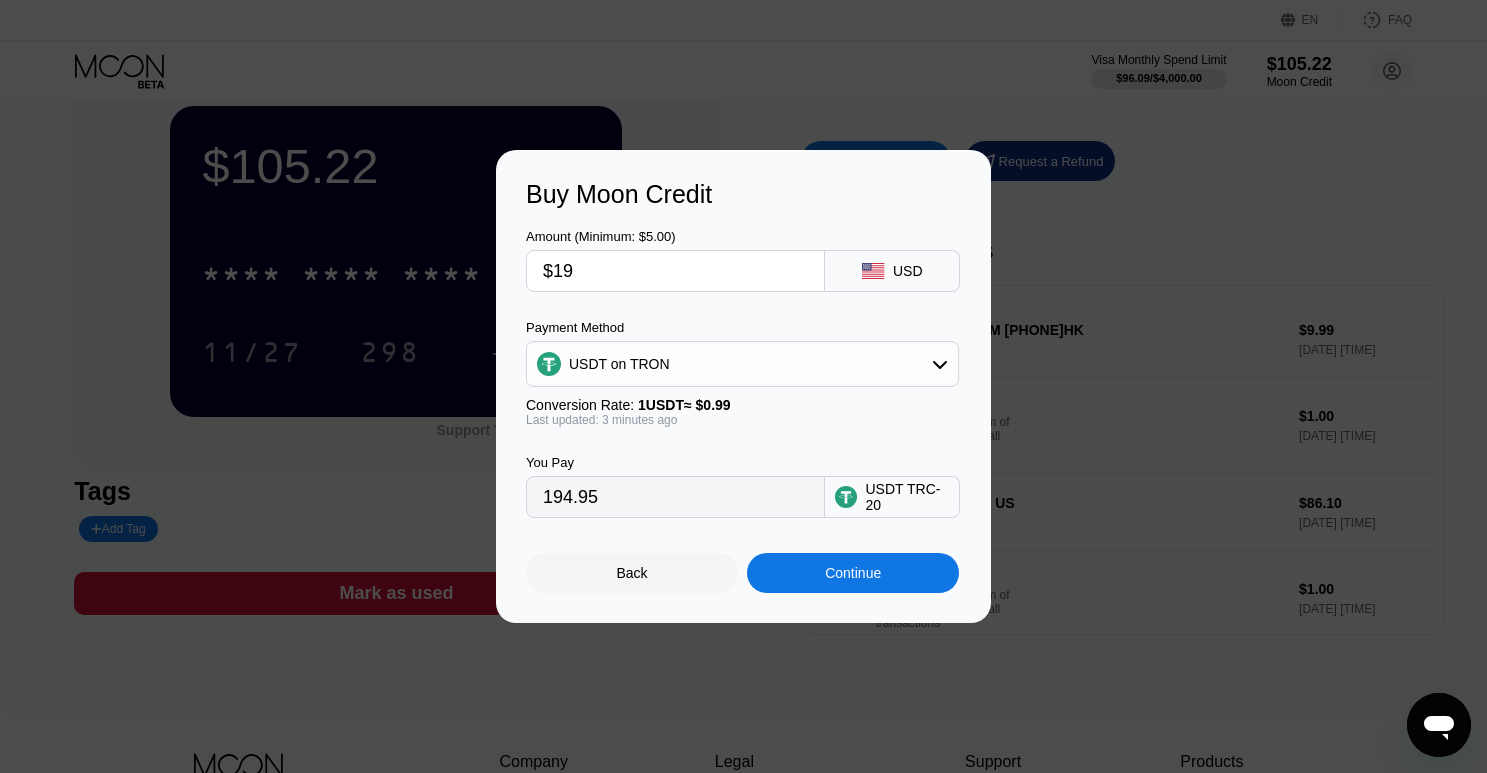 type on "19.19" 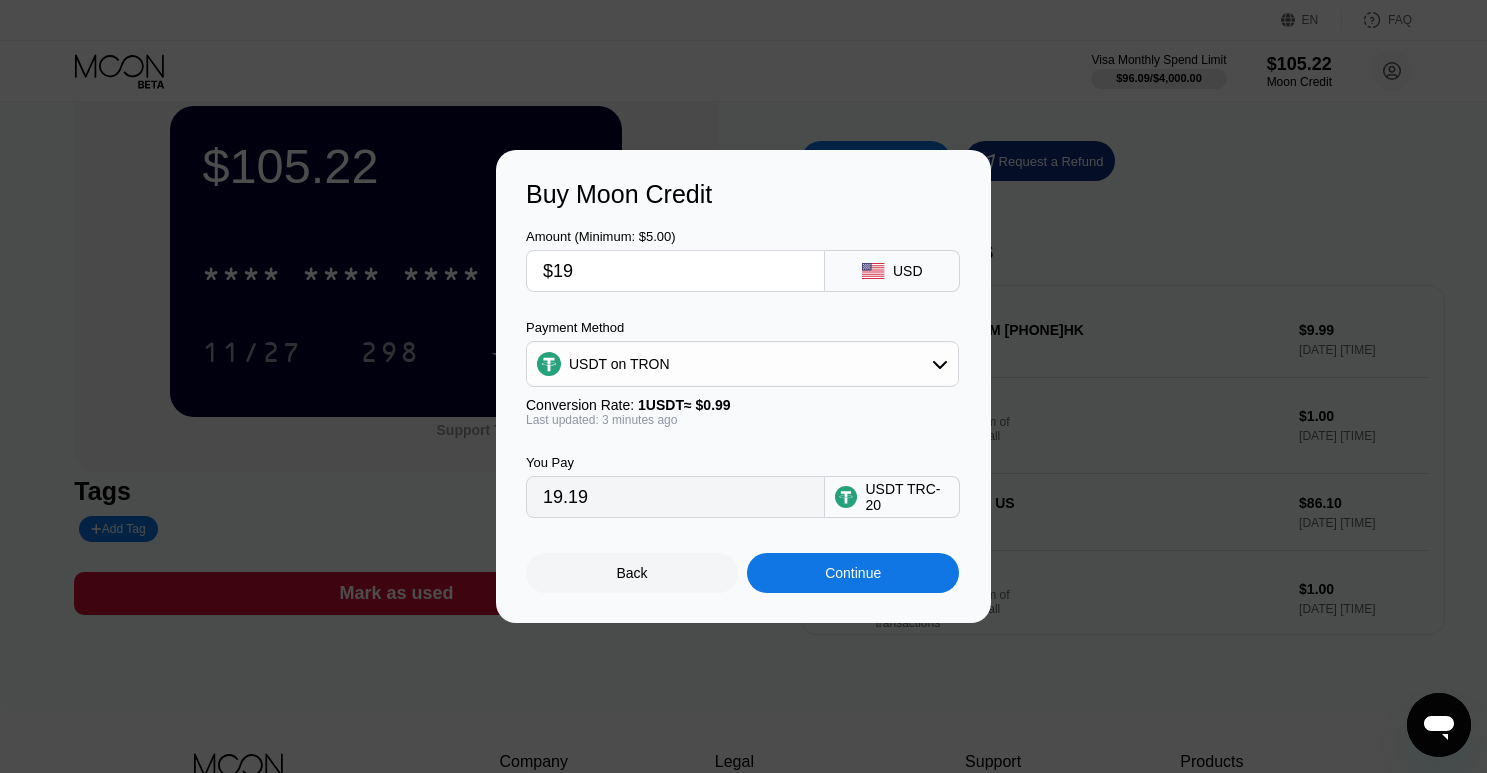 type on "$192" 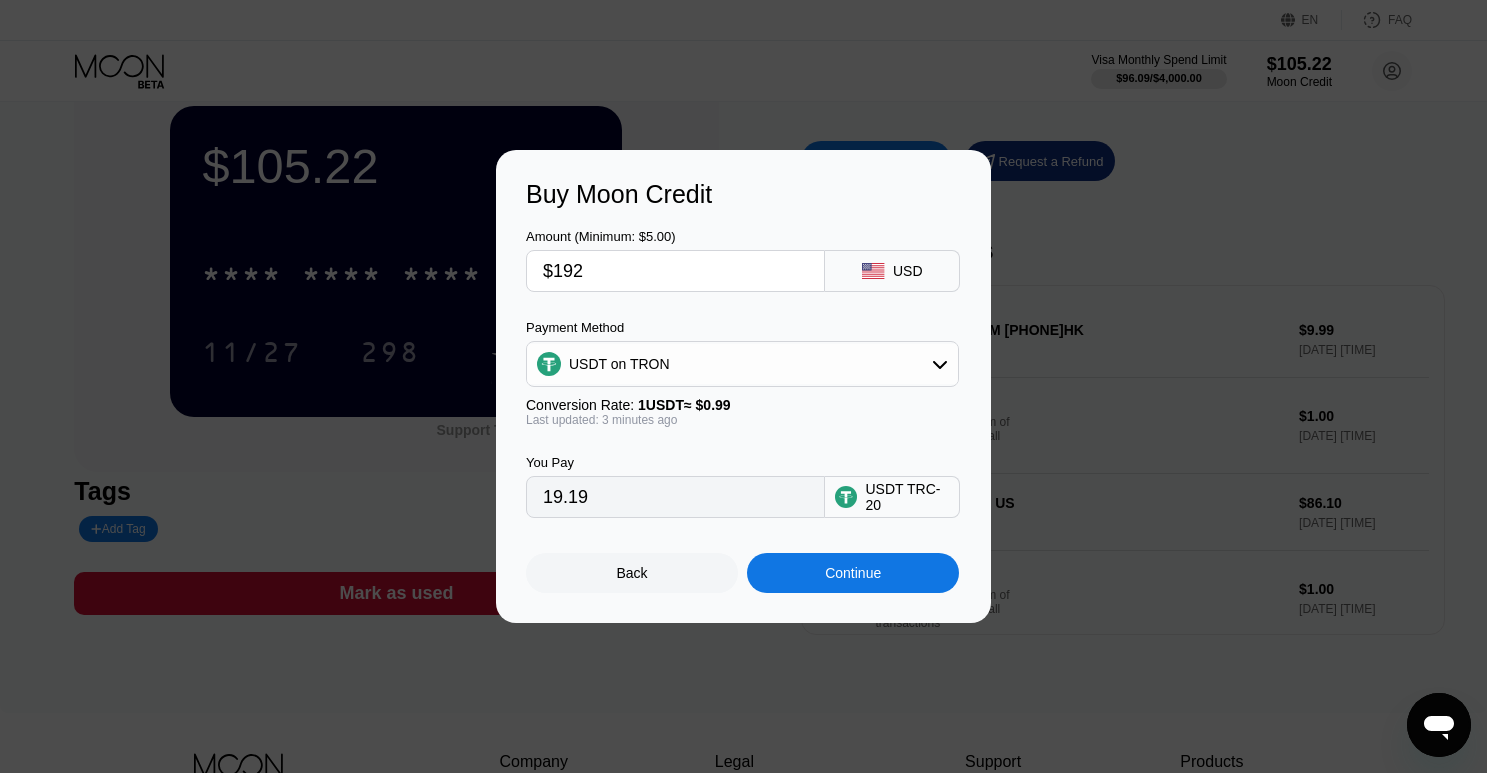 type on "193.94" 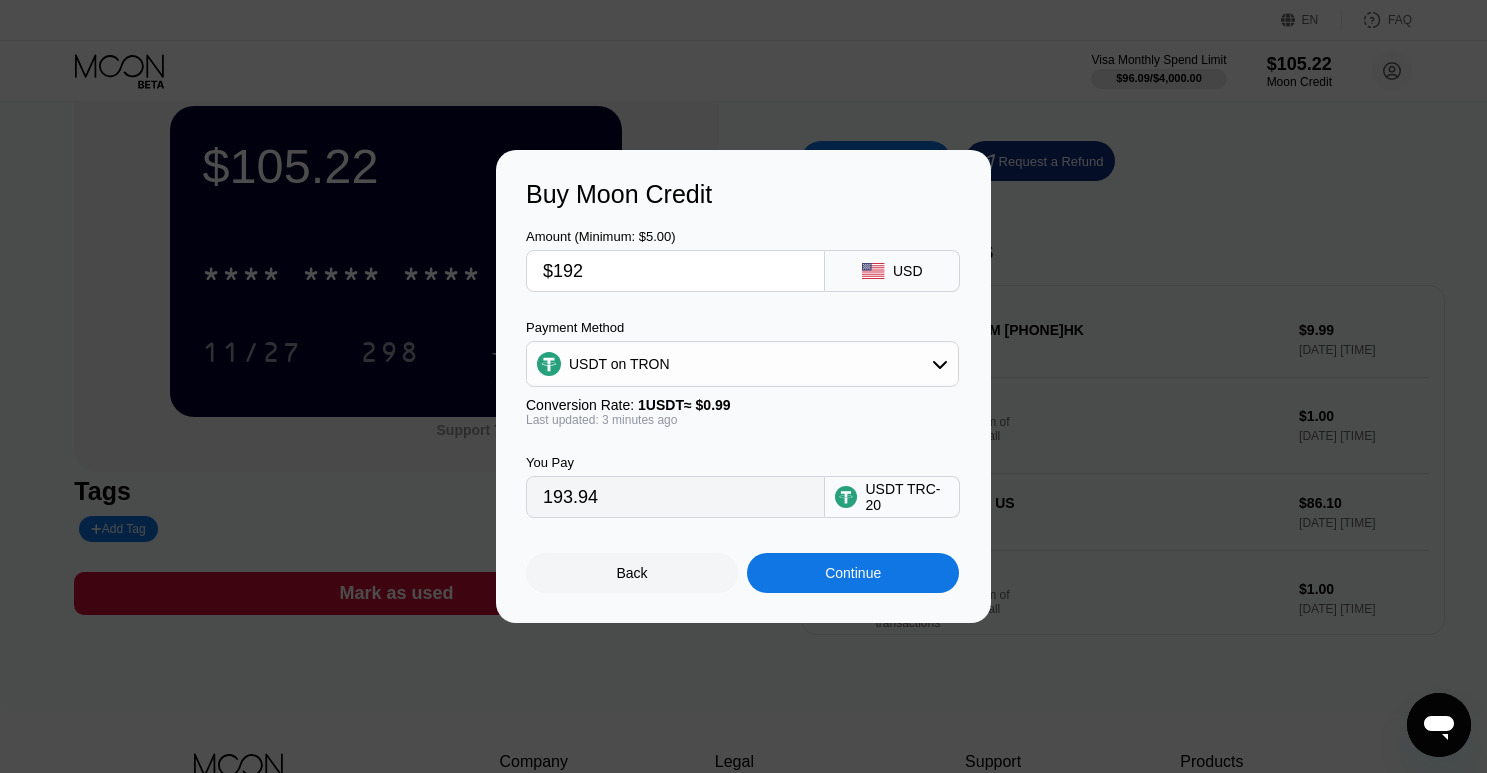 type on "$19" 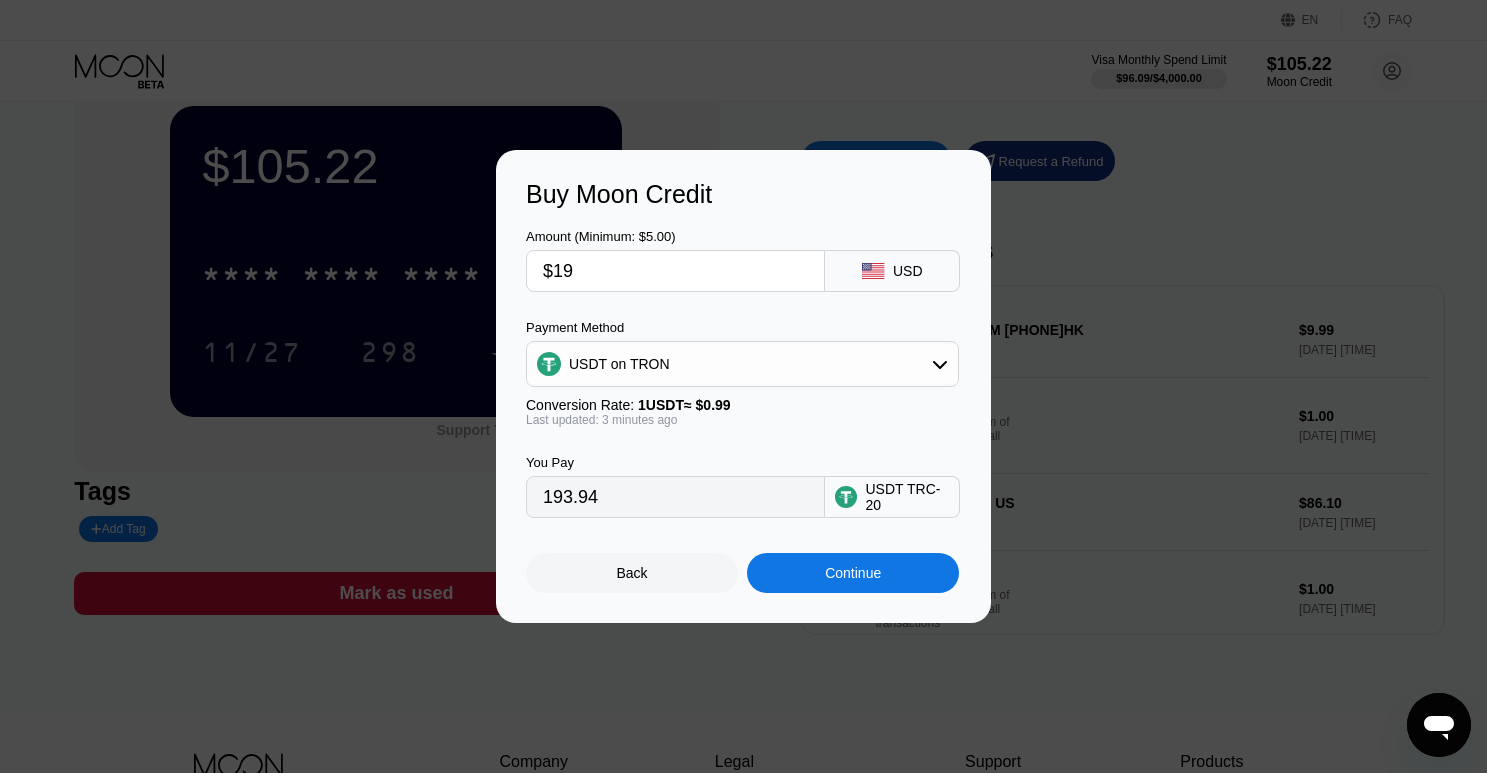 type on "19.19" 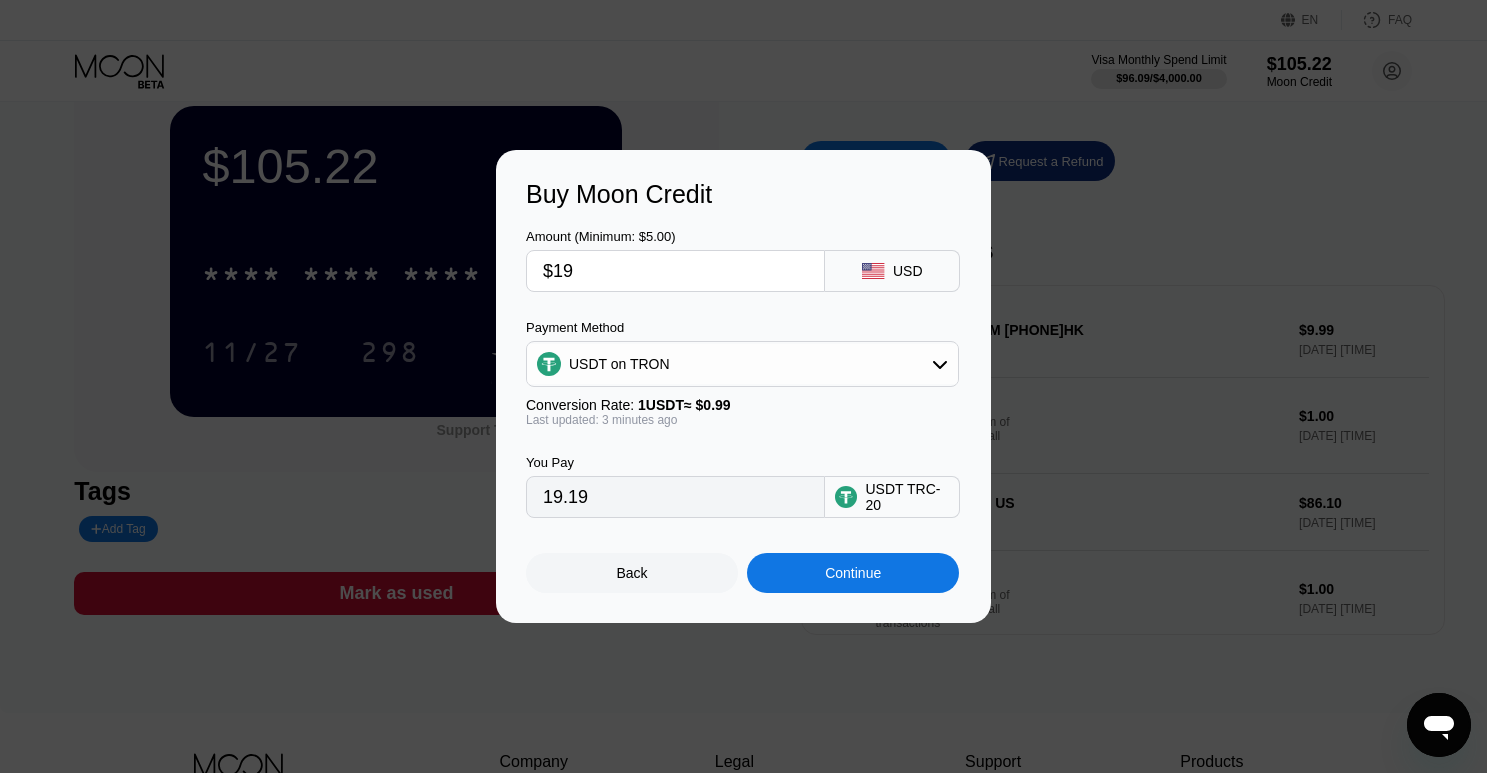 type on "$191" 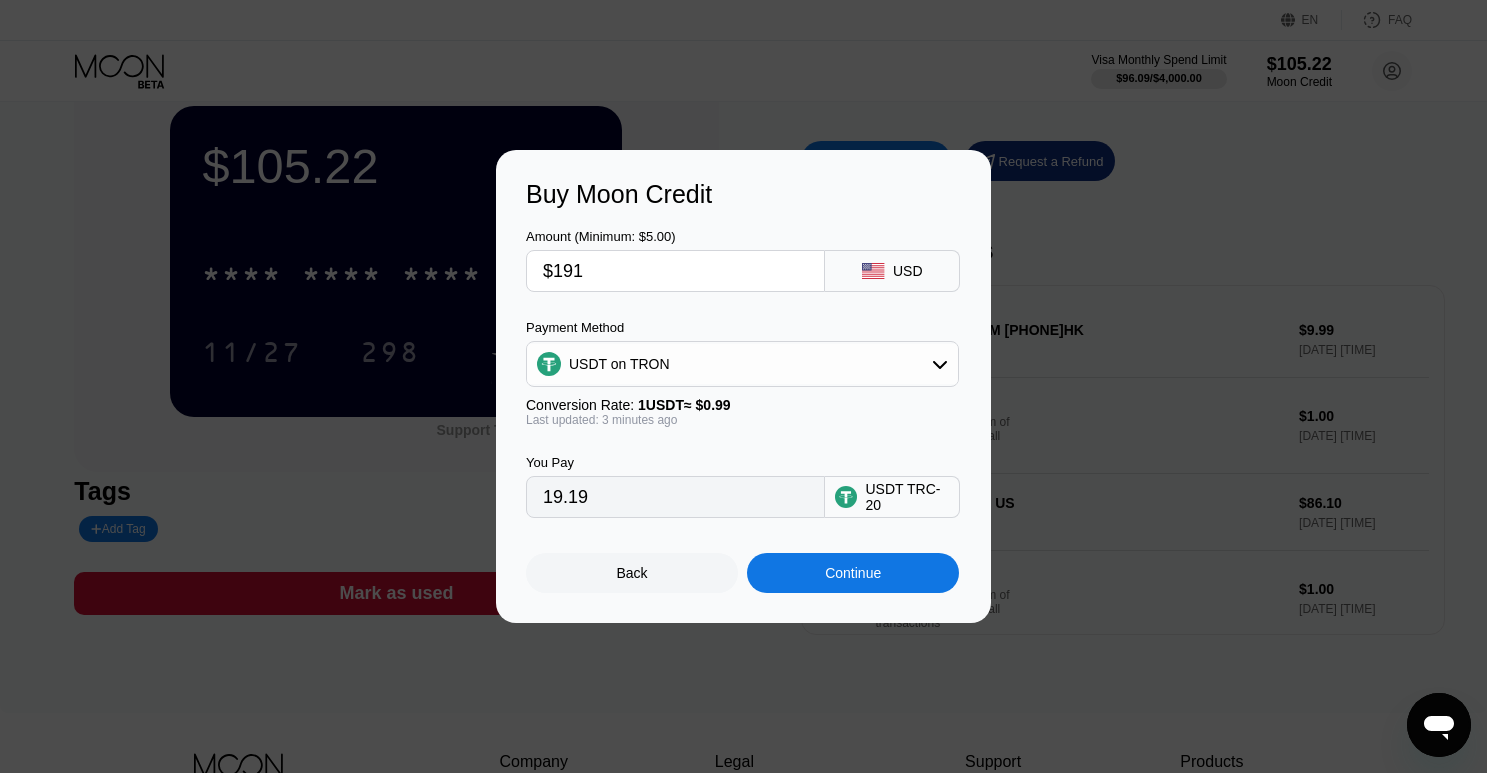 type on "192.93" 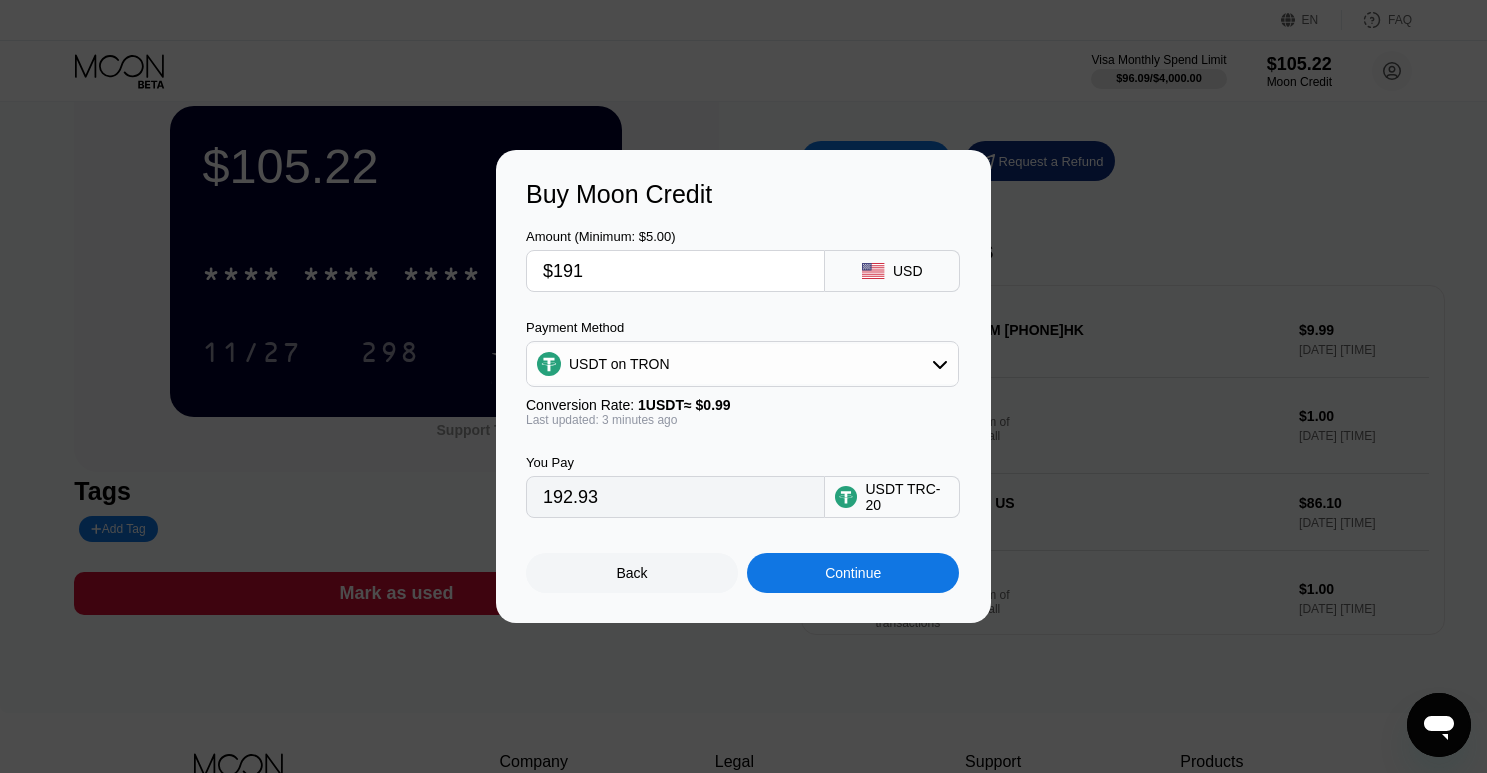 type on "$191" 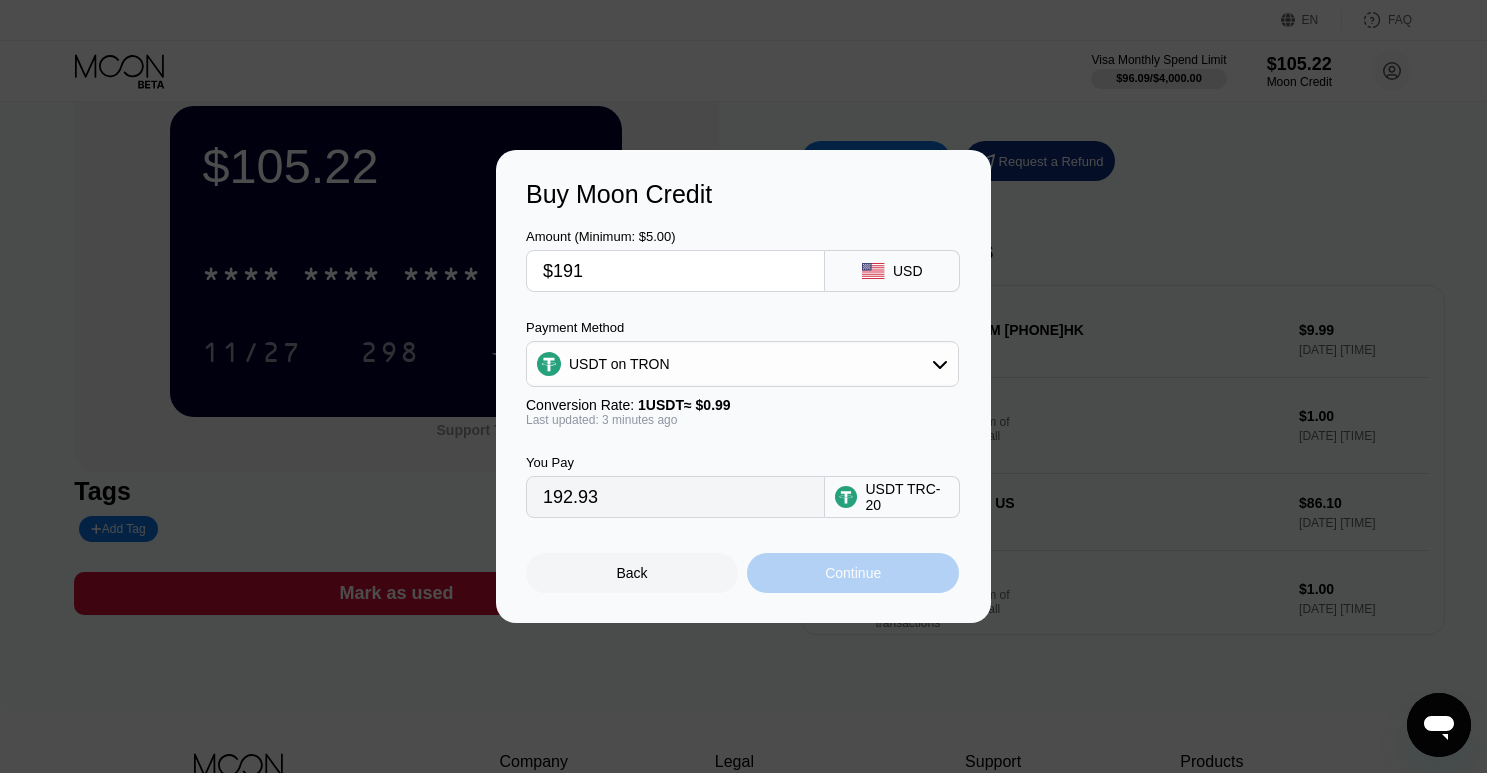 click on "Continue" at bounding box center (853, 573) 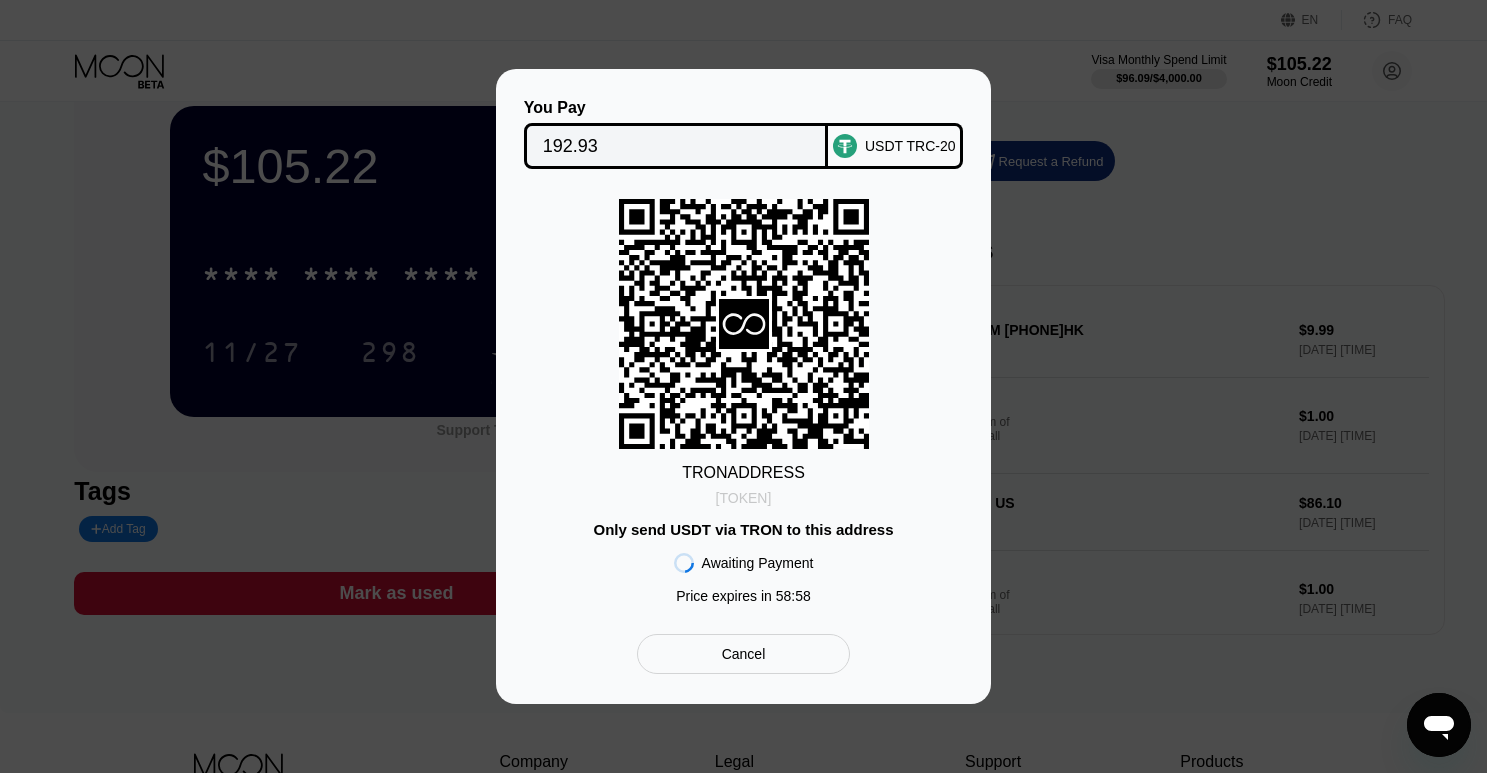 click on "[TOKEN]" at bounding box center [744, 498] 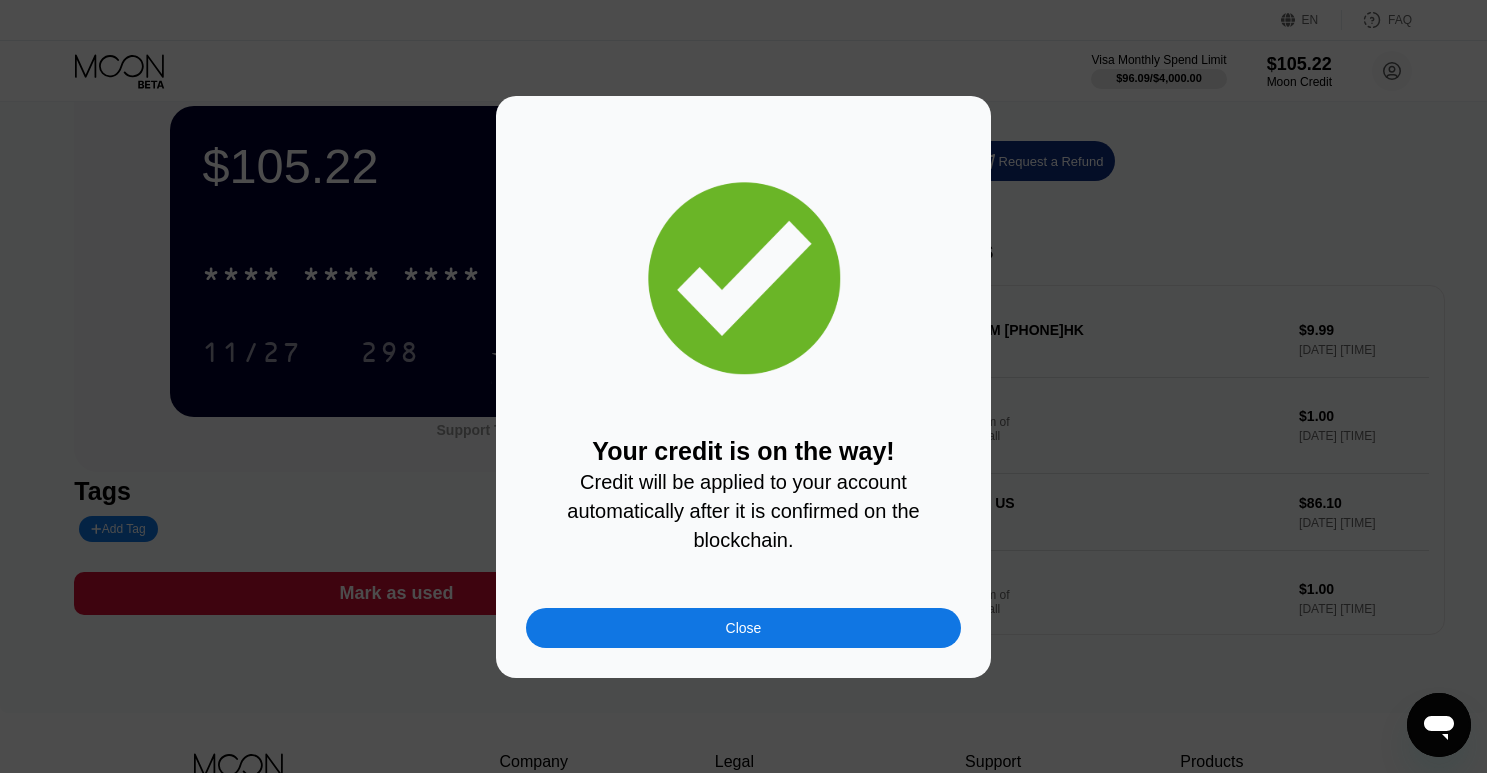 click on "Close" at bounding box center (744, 628) 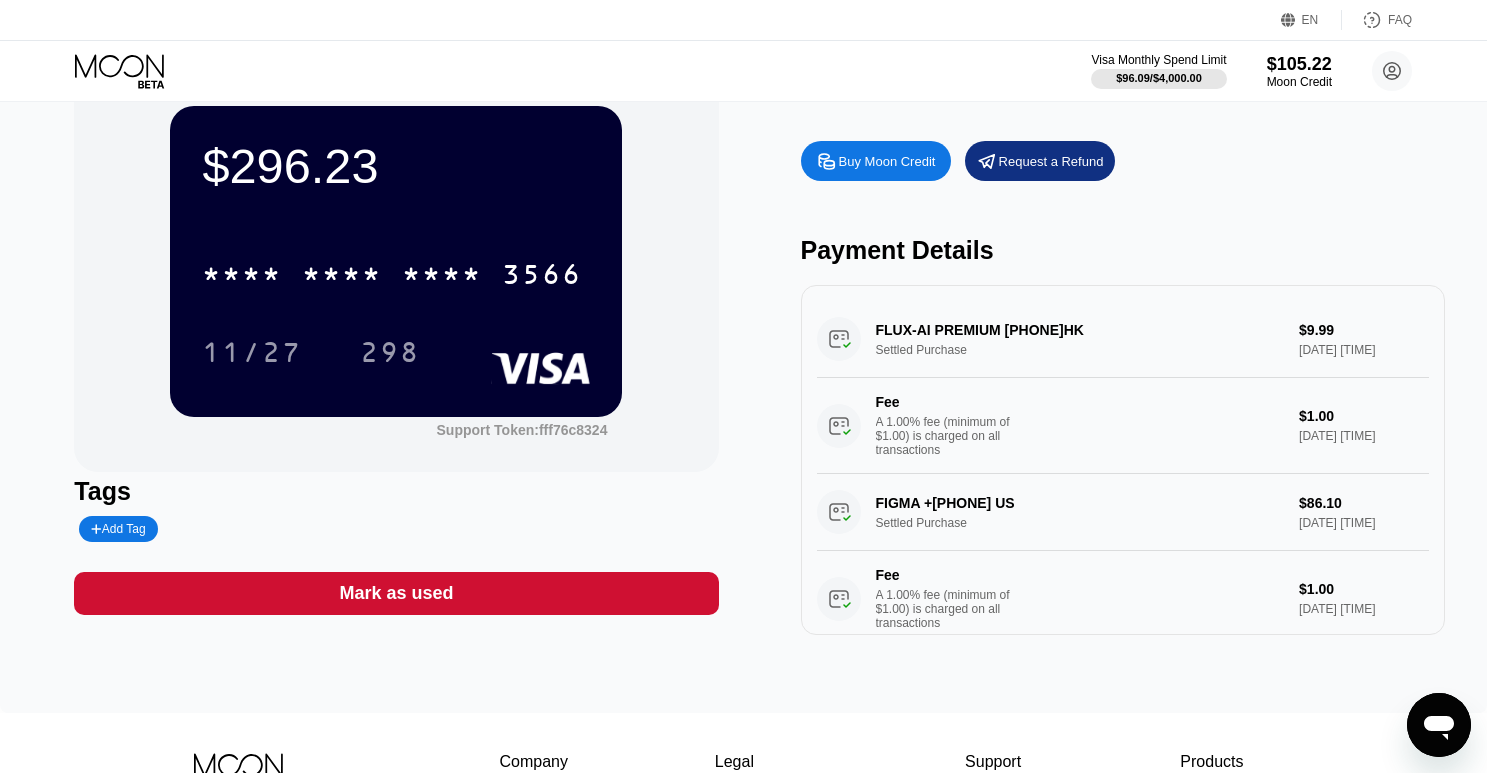 click on "Buy Moon Credit" at bounding box center [887, 161] 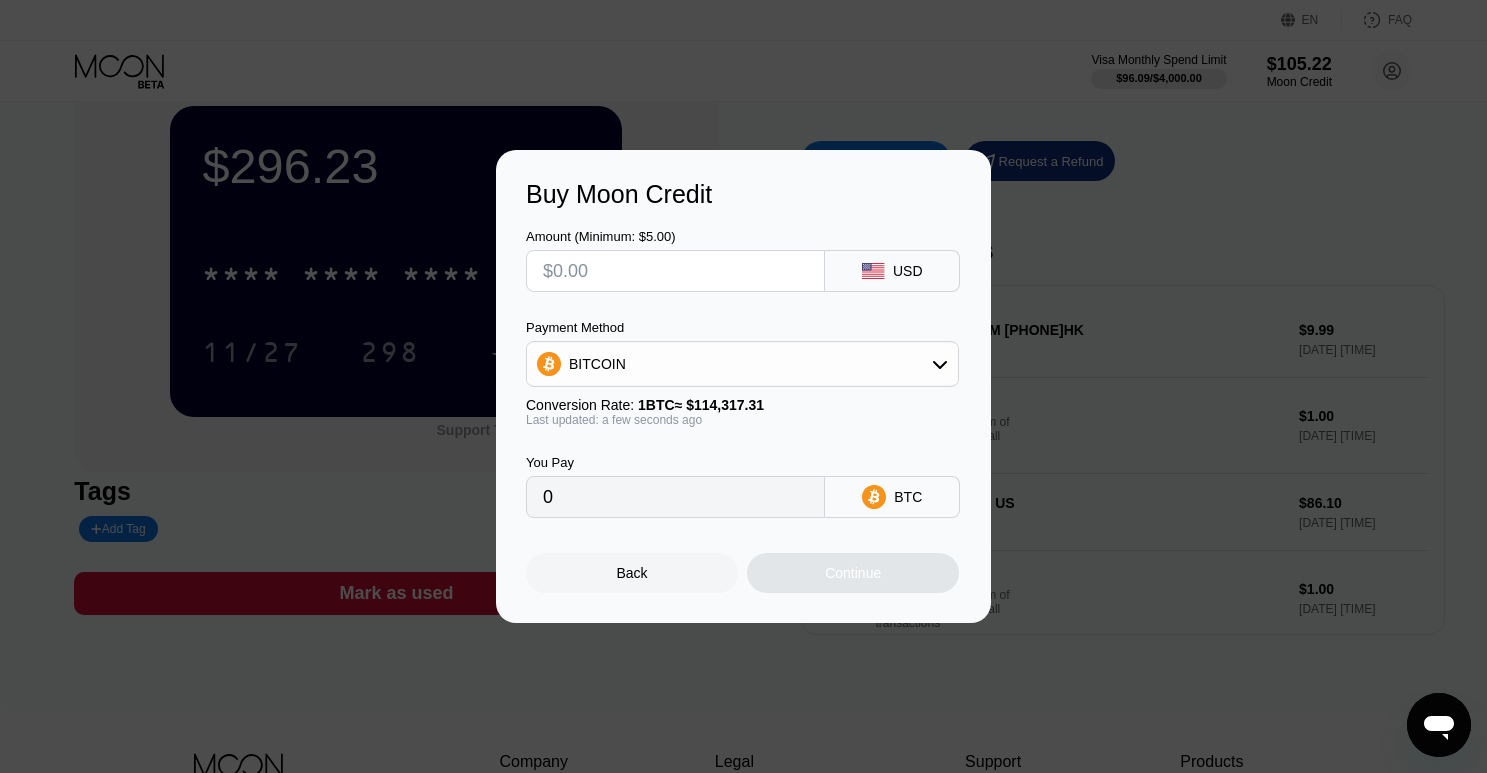 click on "BITCOIN" at bounding box center (742, 364) 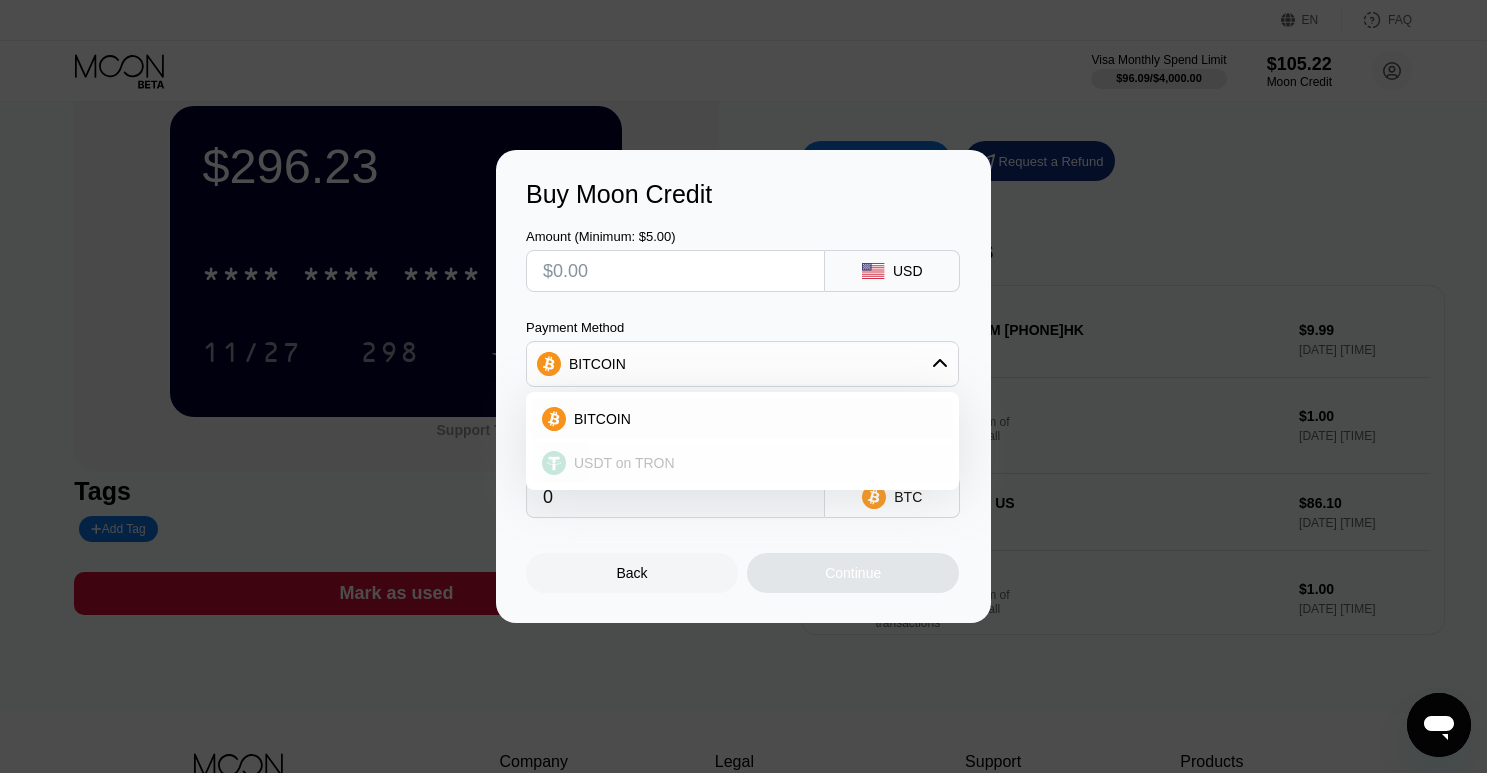 click on "USDT on TRON" at bounding box center [624, 463] 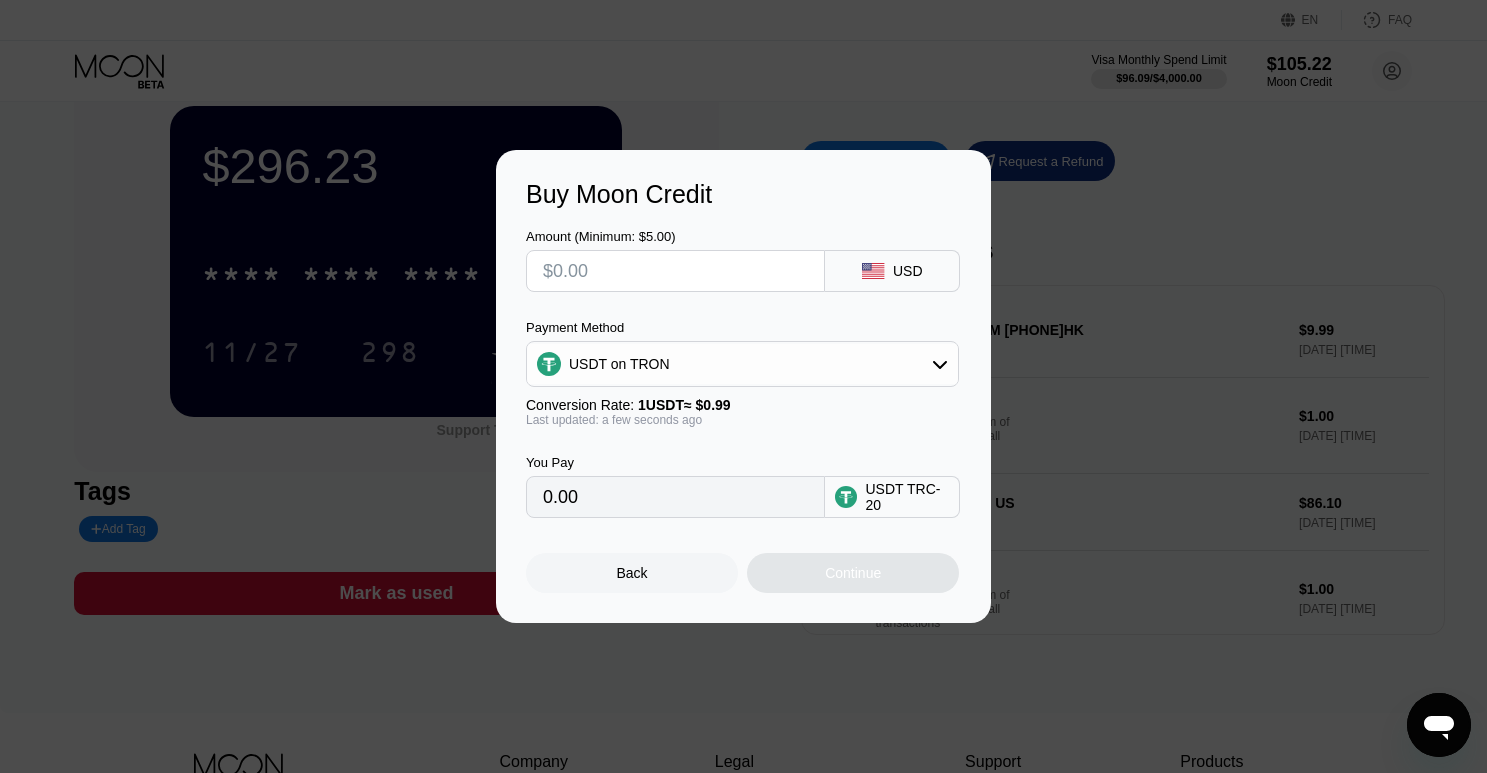 click on "0.00" at bounding box center [675, 497] 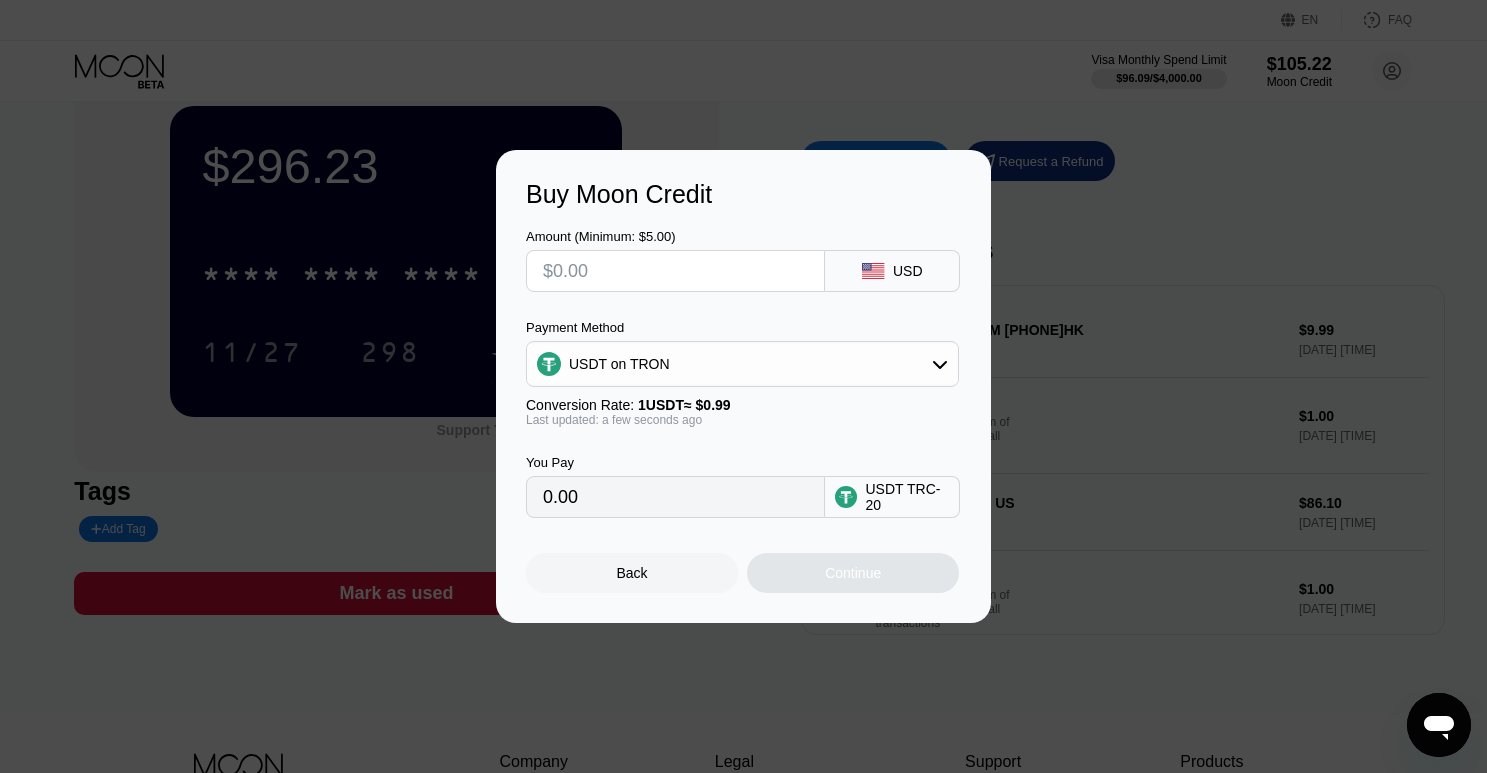 type on "$1" 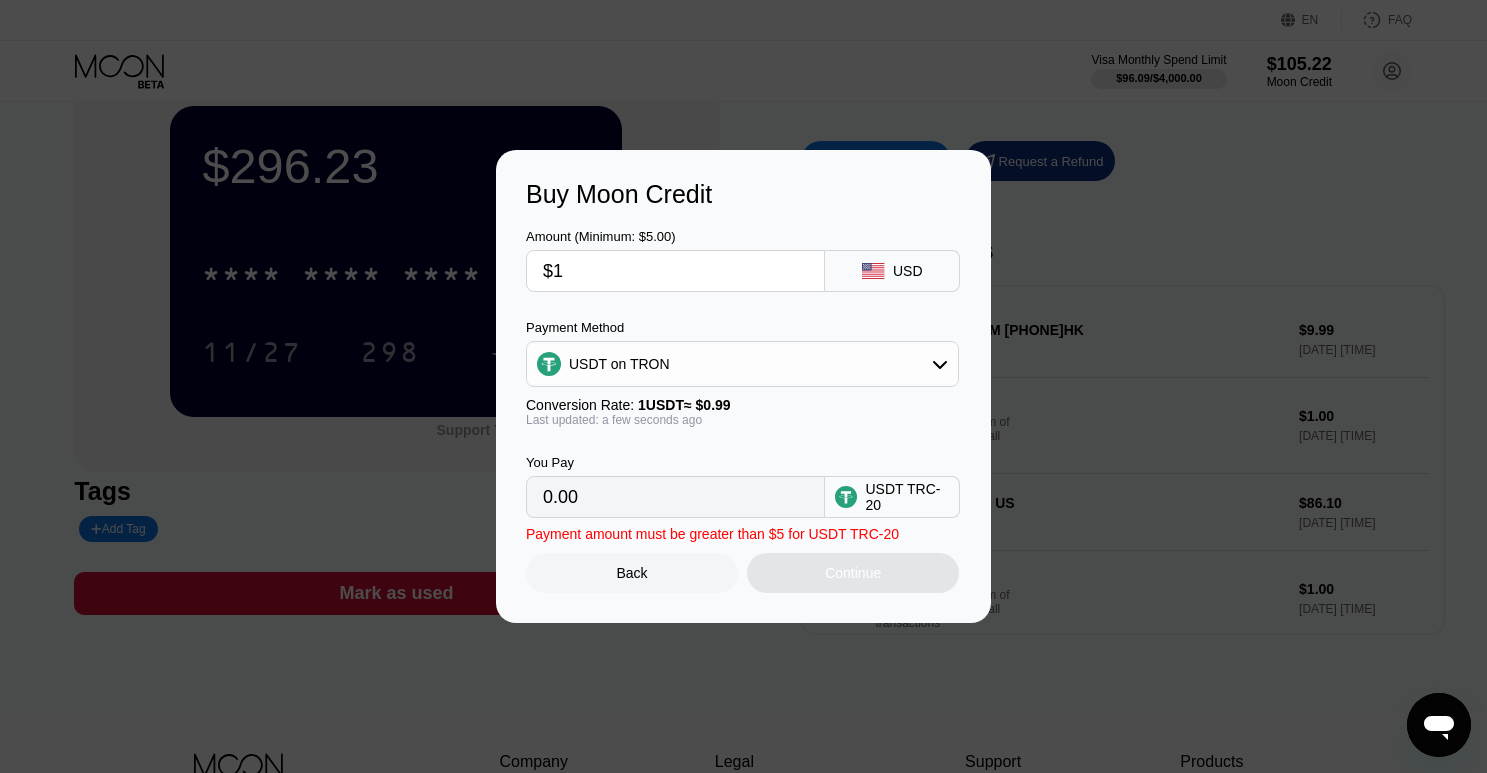 type on "1.01" 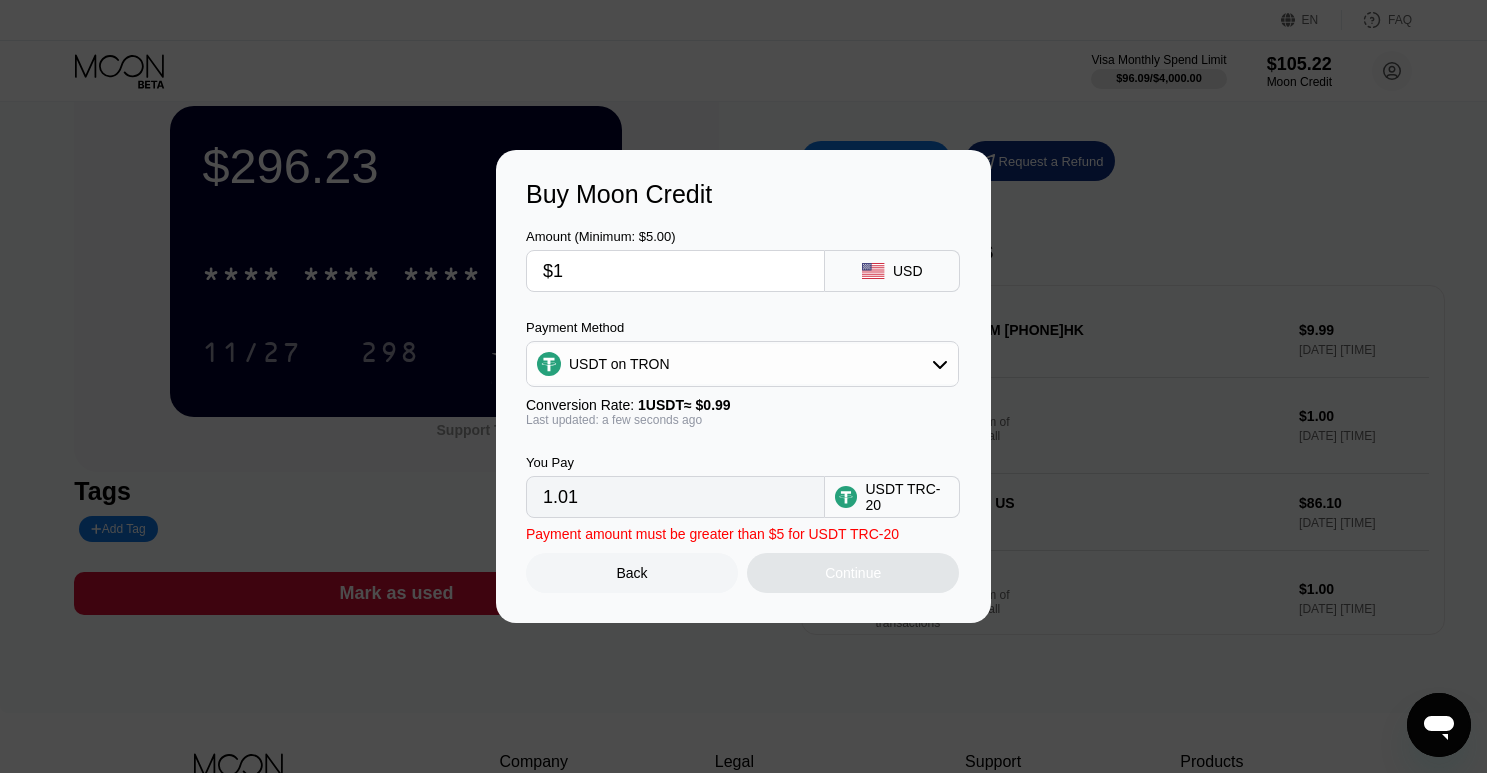 type on "$16" 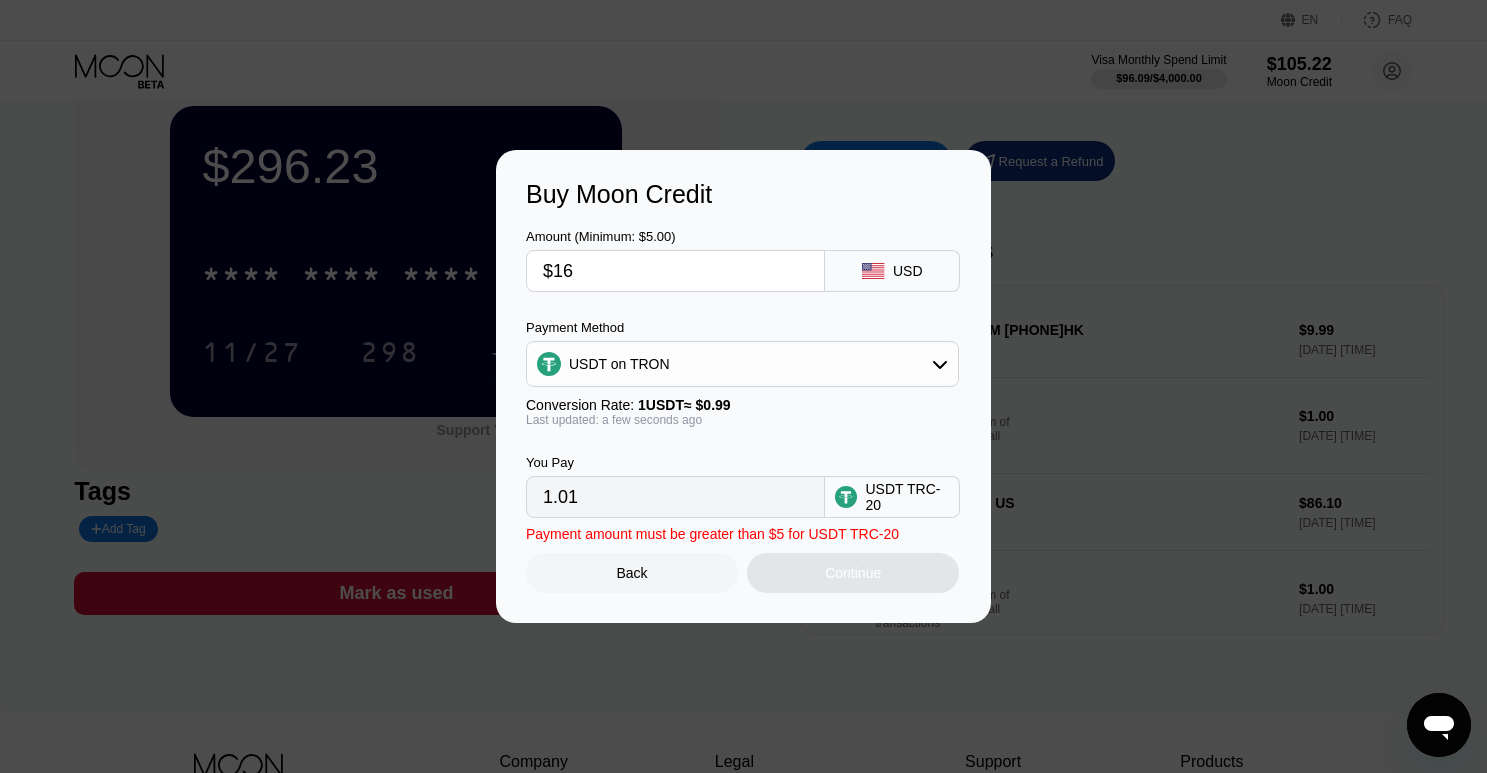 type on "16.16" 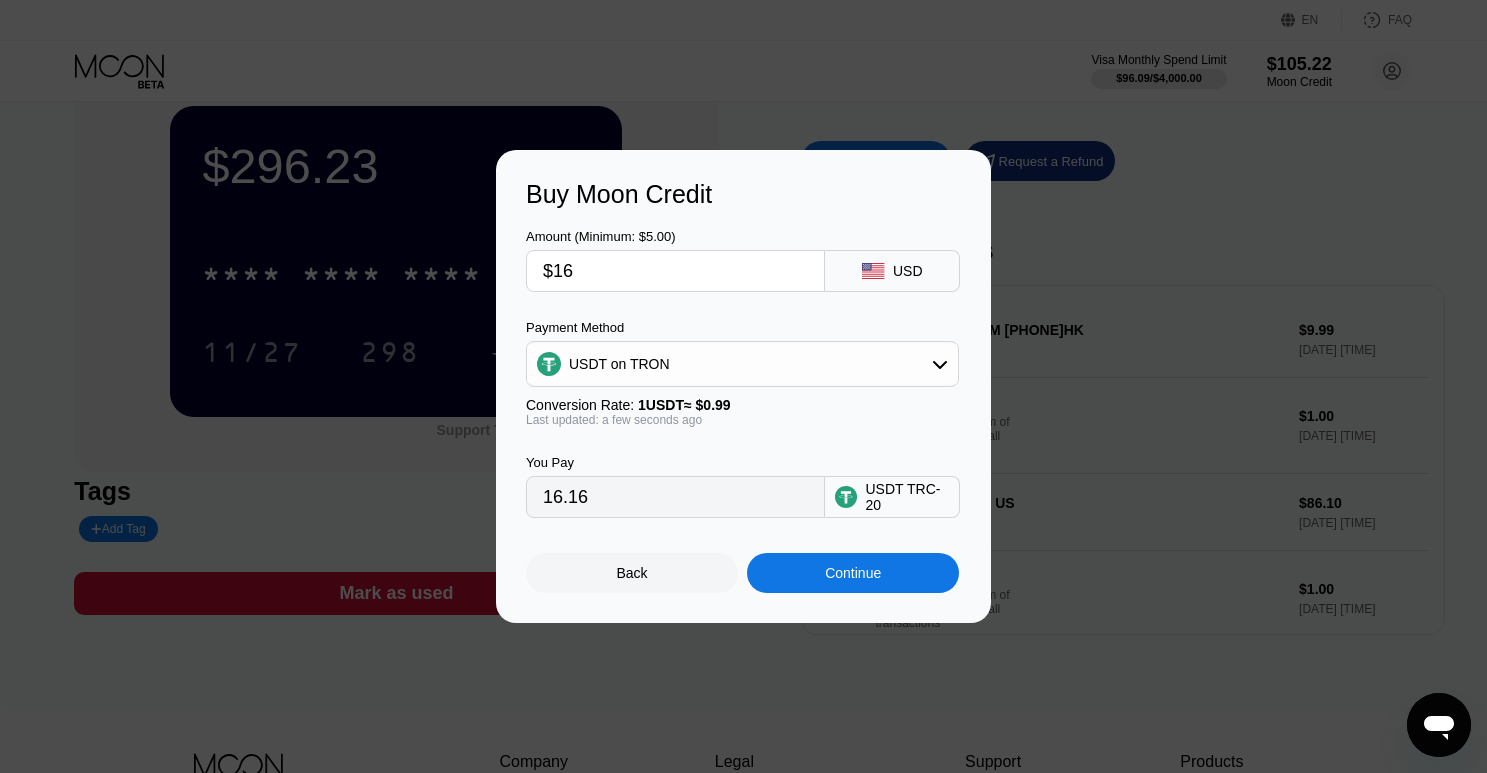 type on "$165" 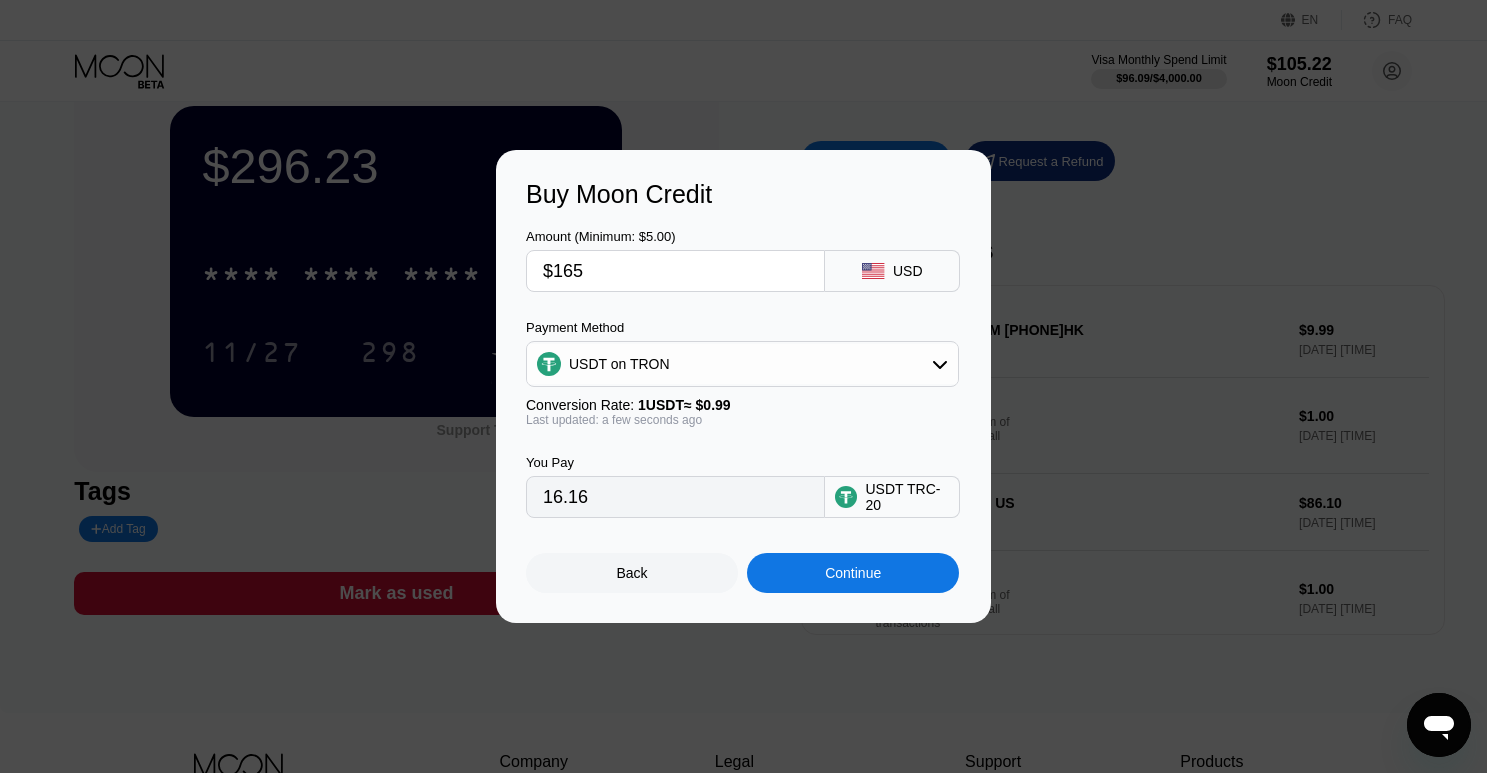 type on "166.67" 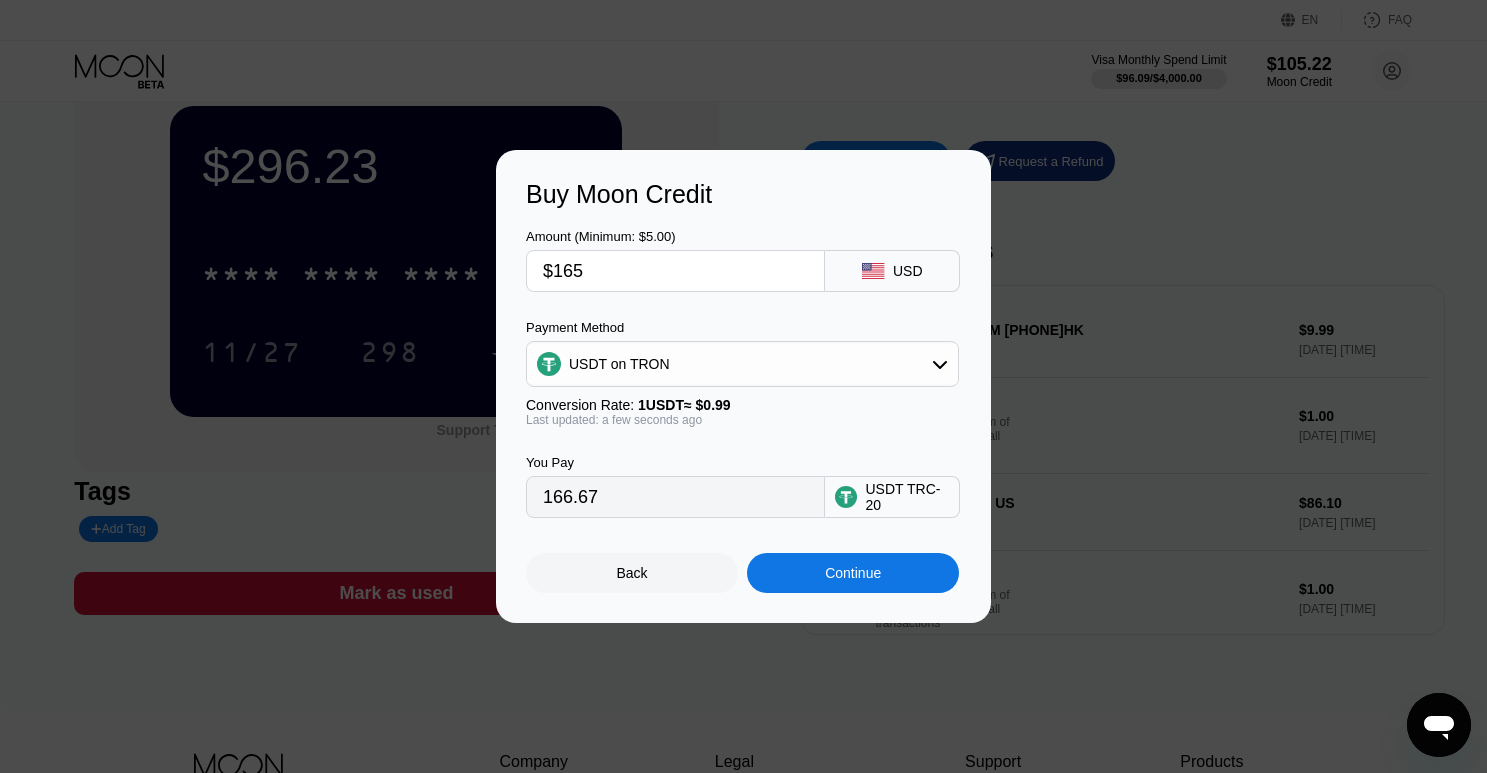 type on "$16" 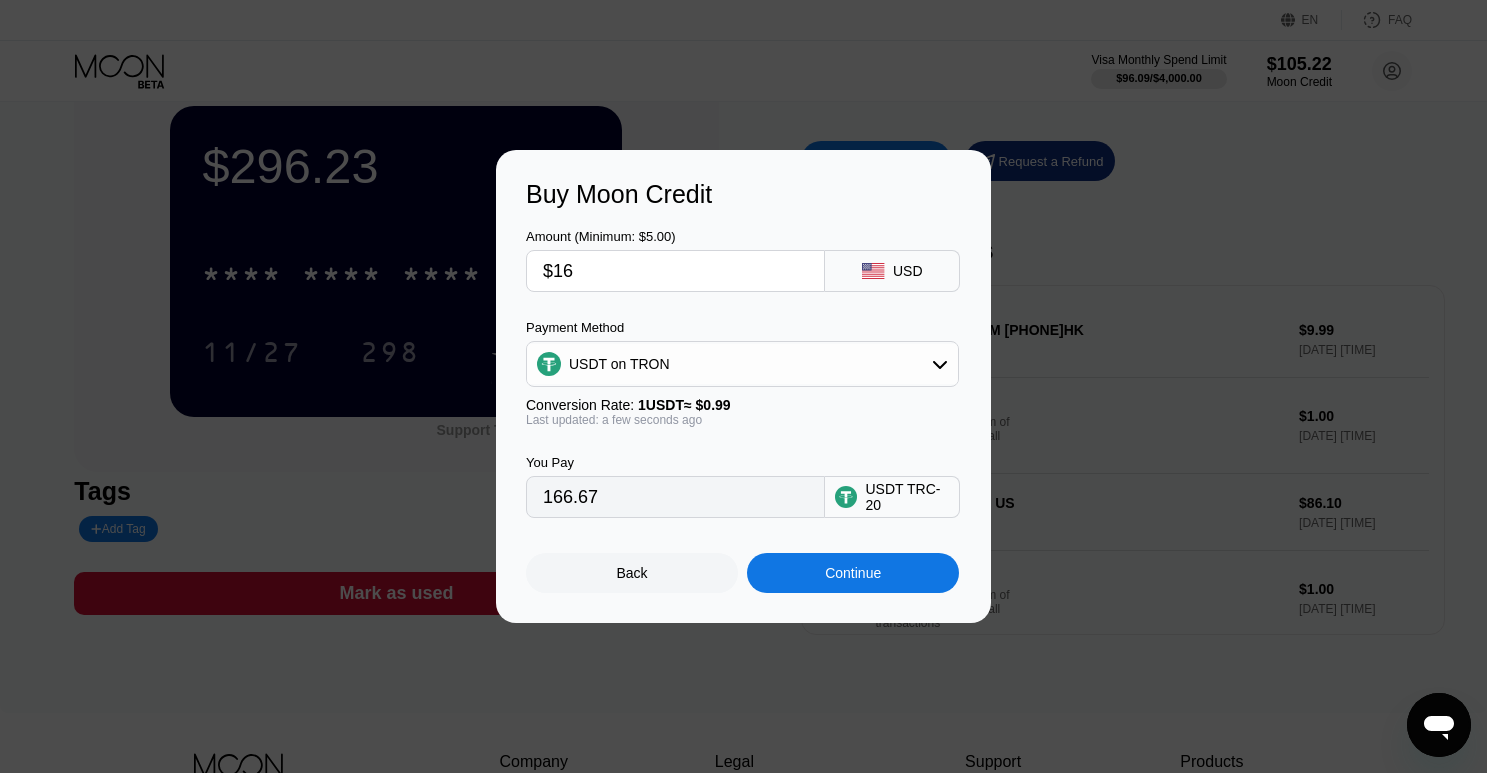 type on "16.16" 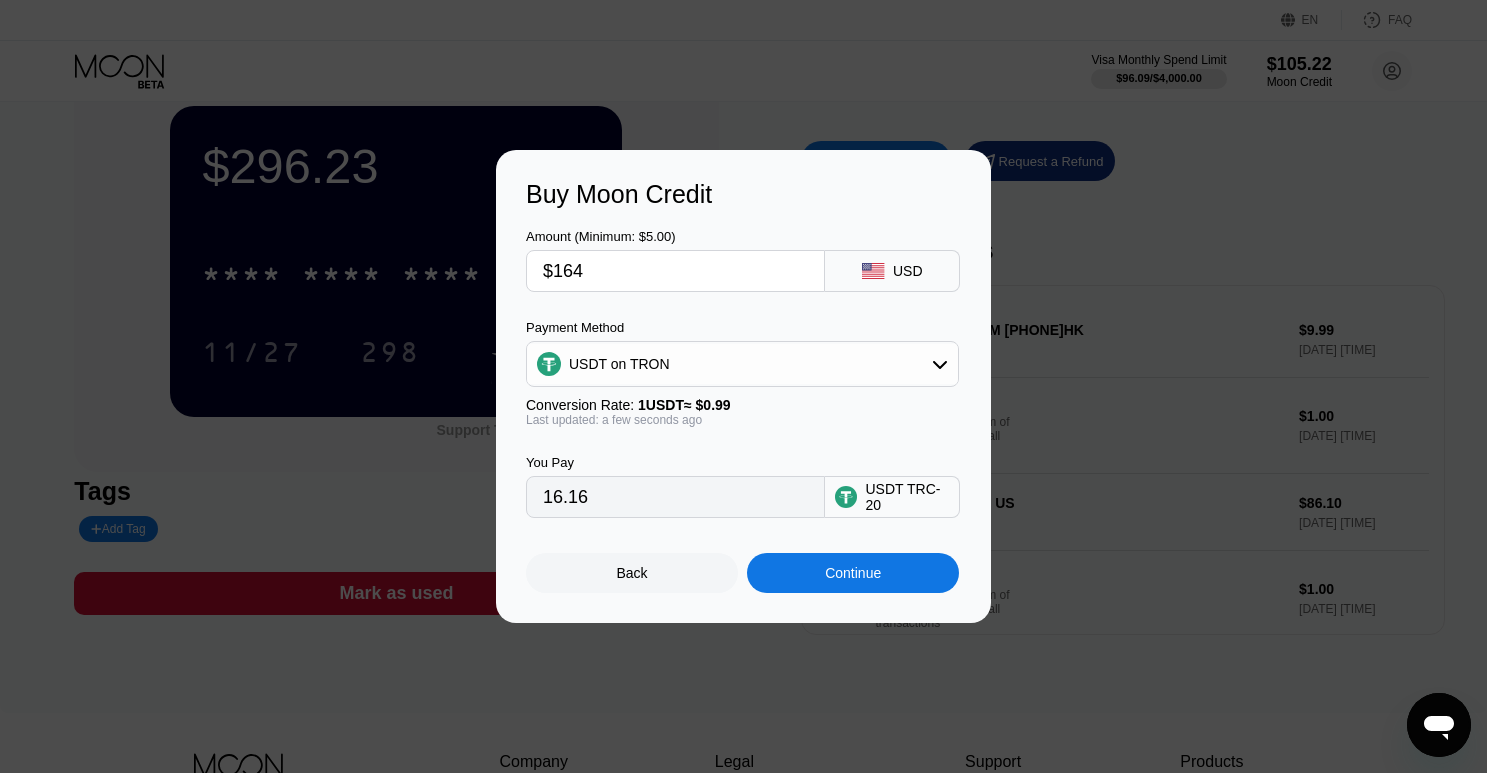 type on "$1645" 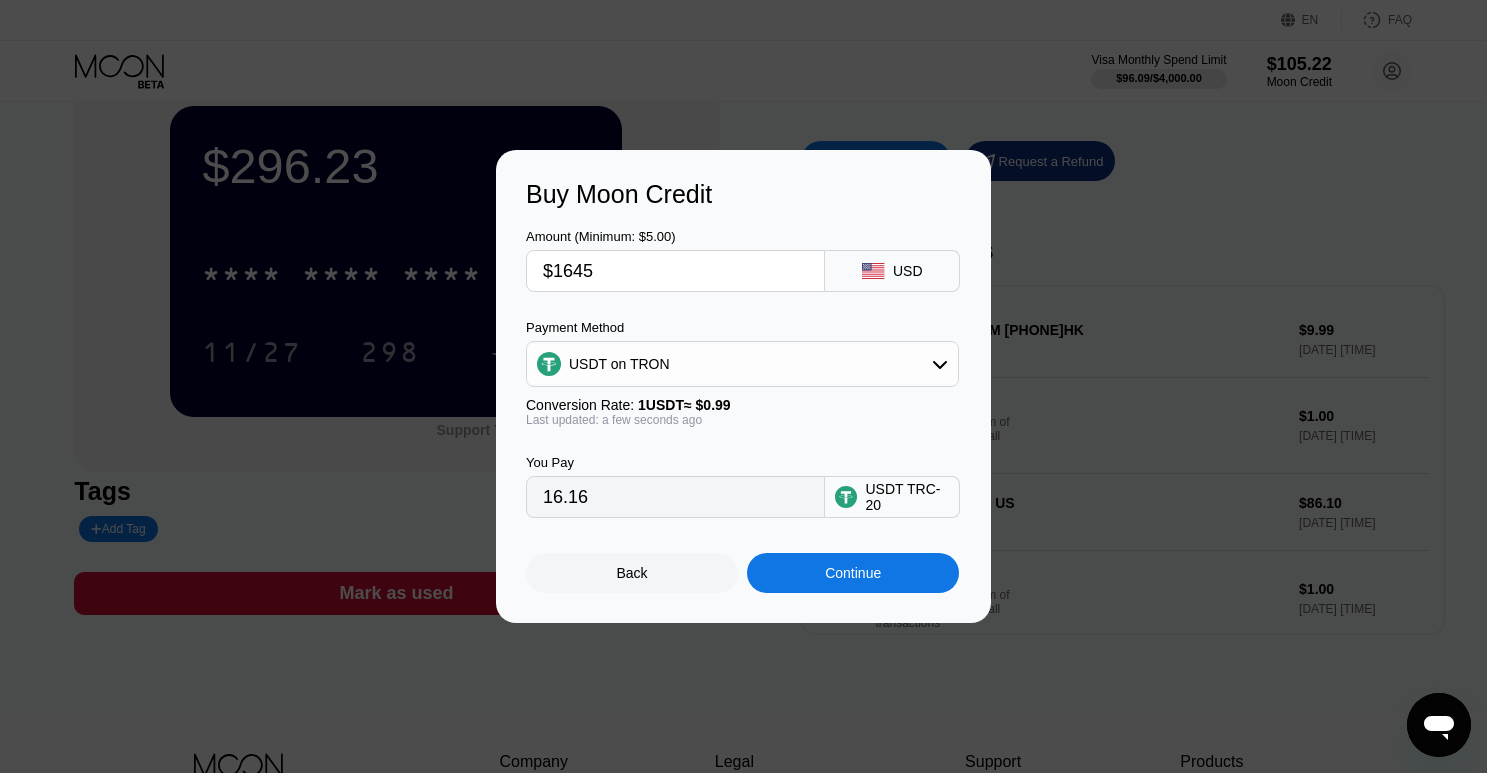 type on "1661.62" 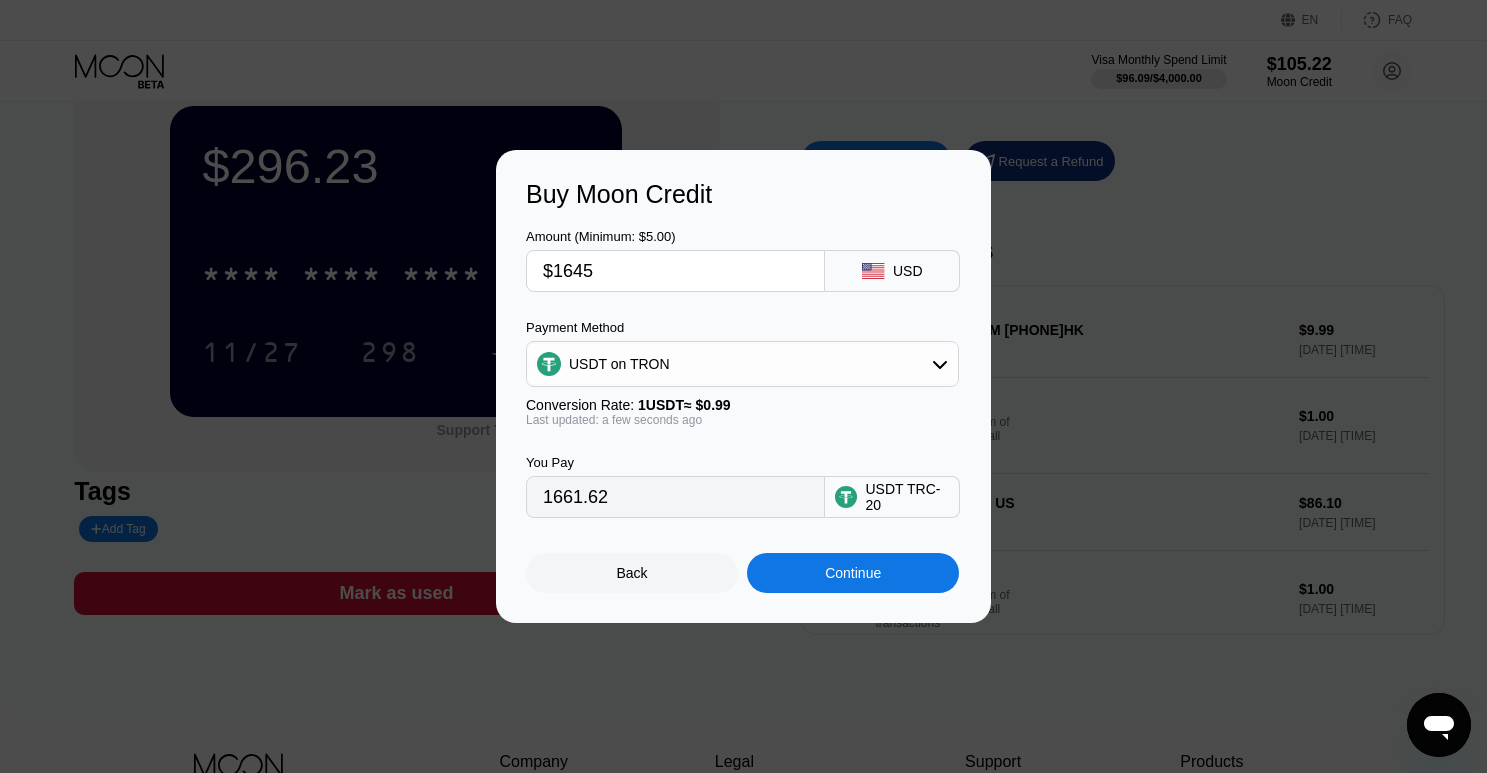 type on "$164" 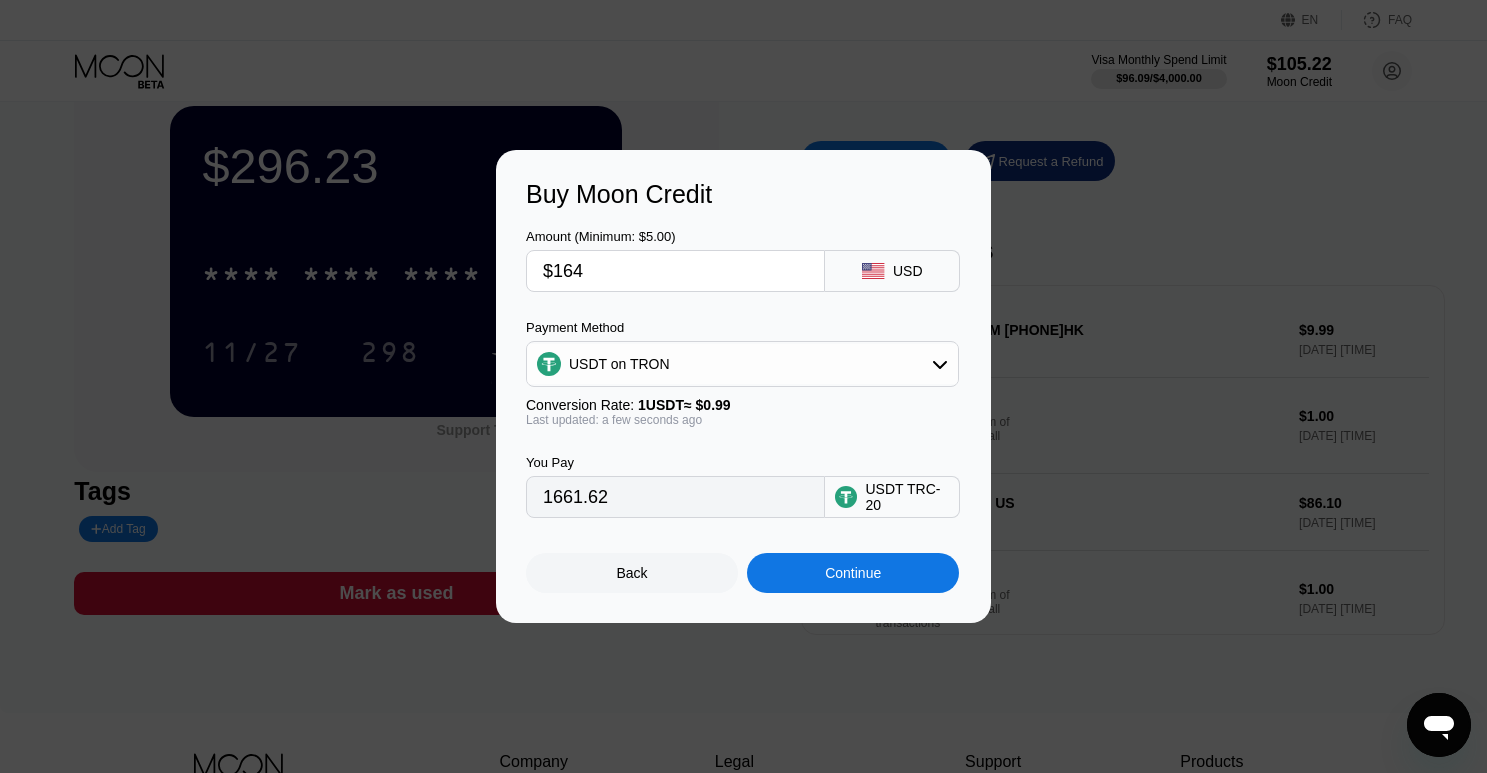 type on "165.66" 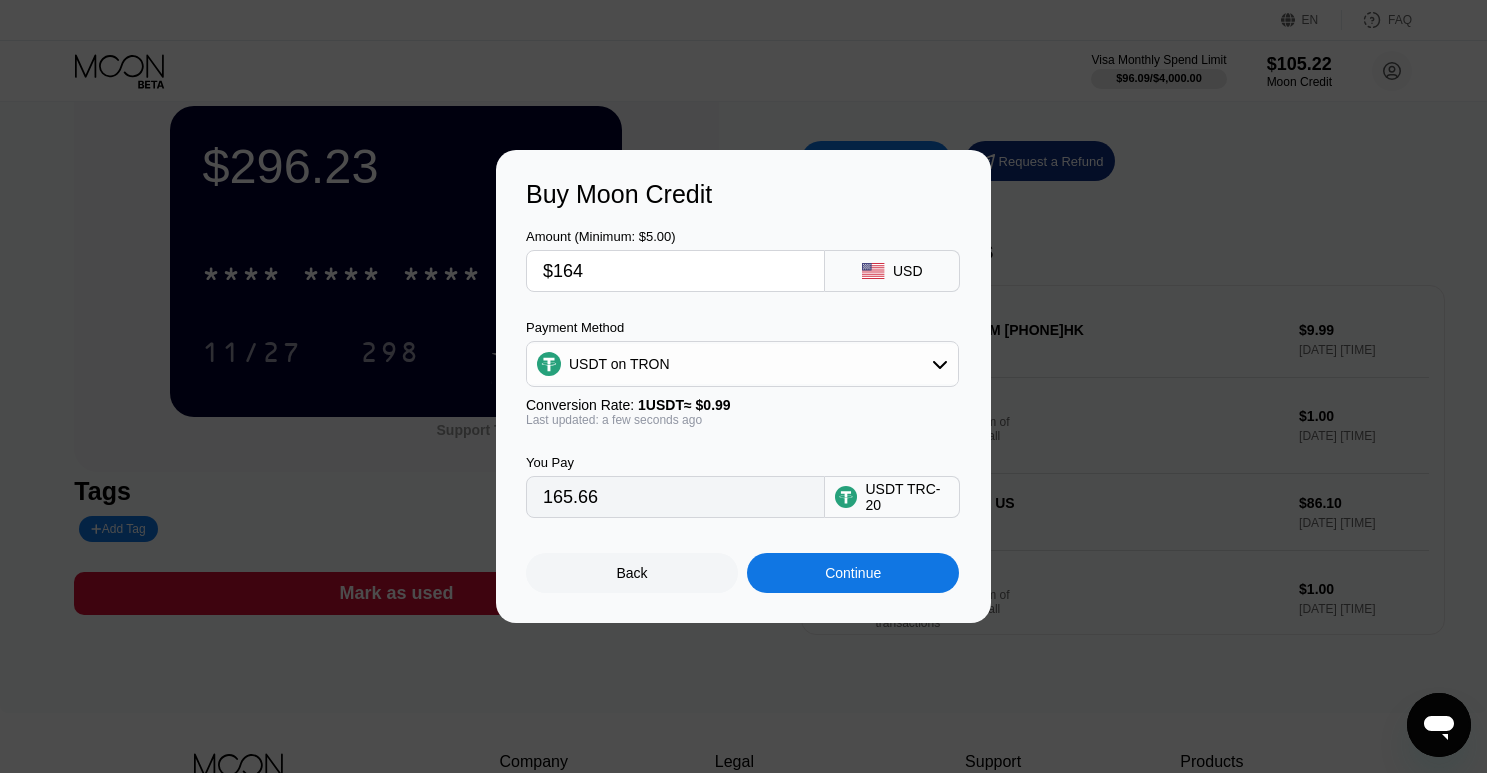 type on "$16" 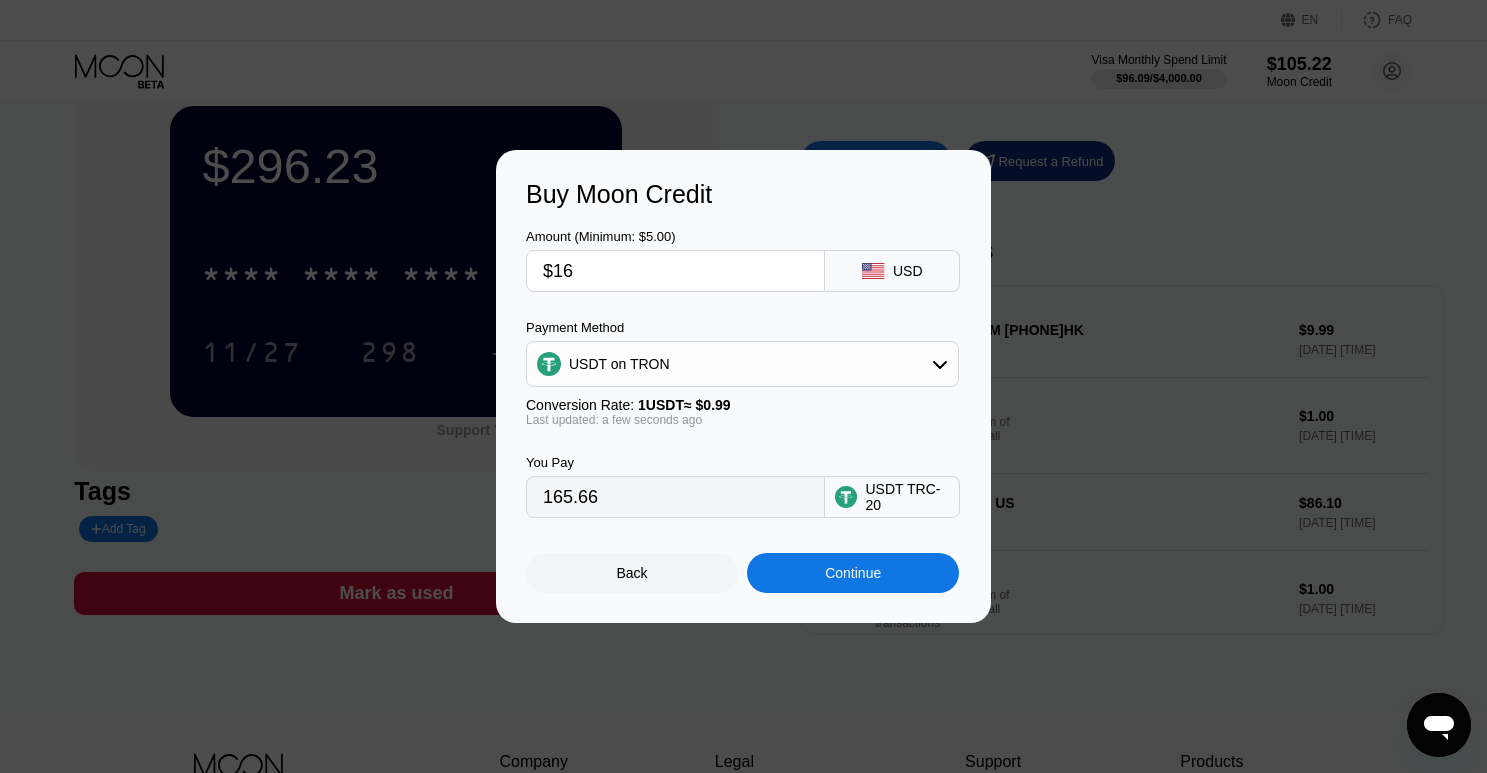 type on "16.16" 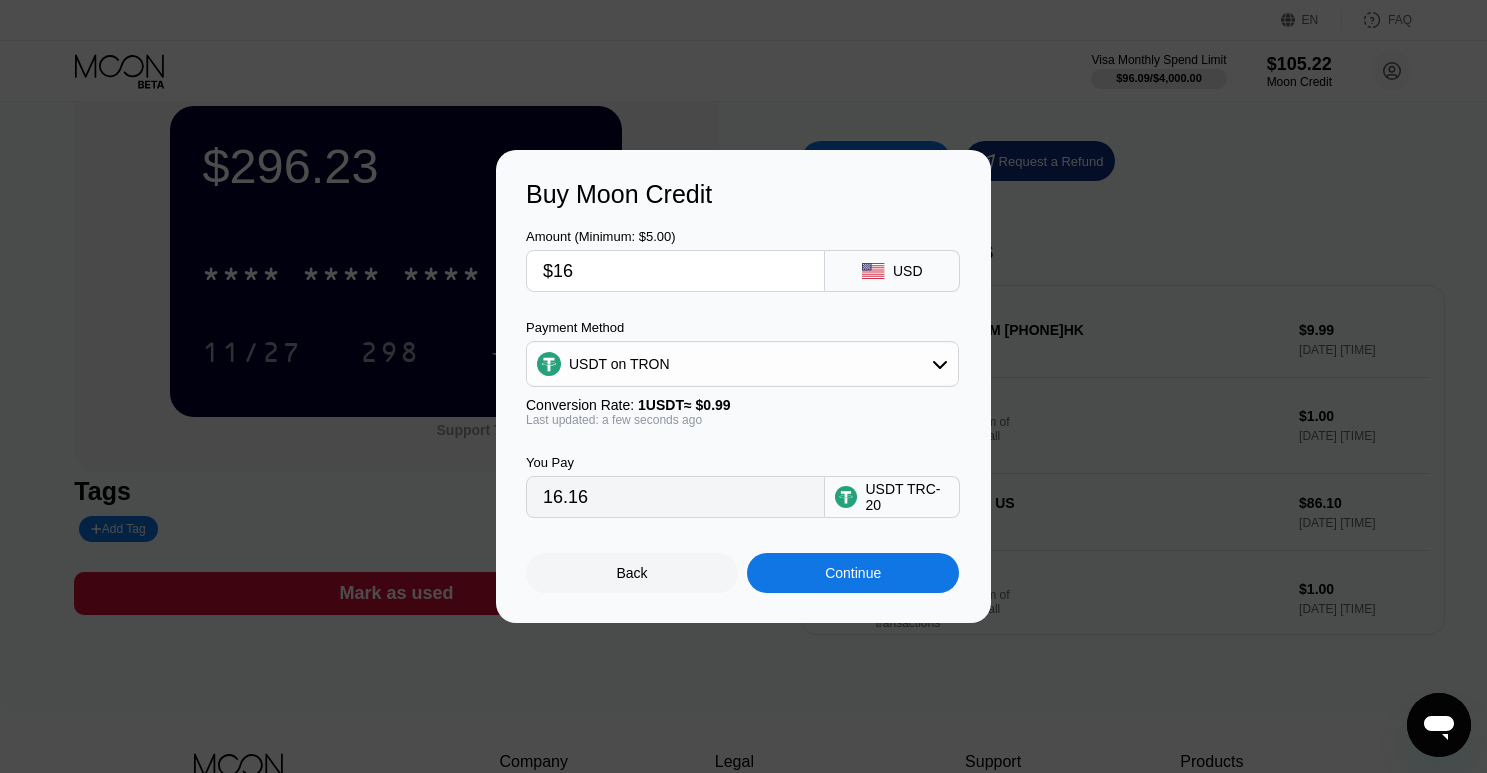 type on "$164" 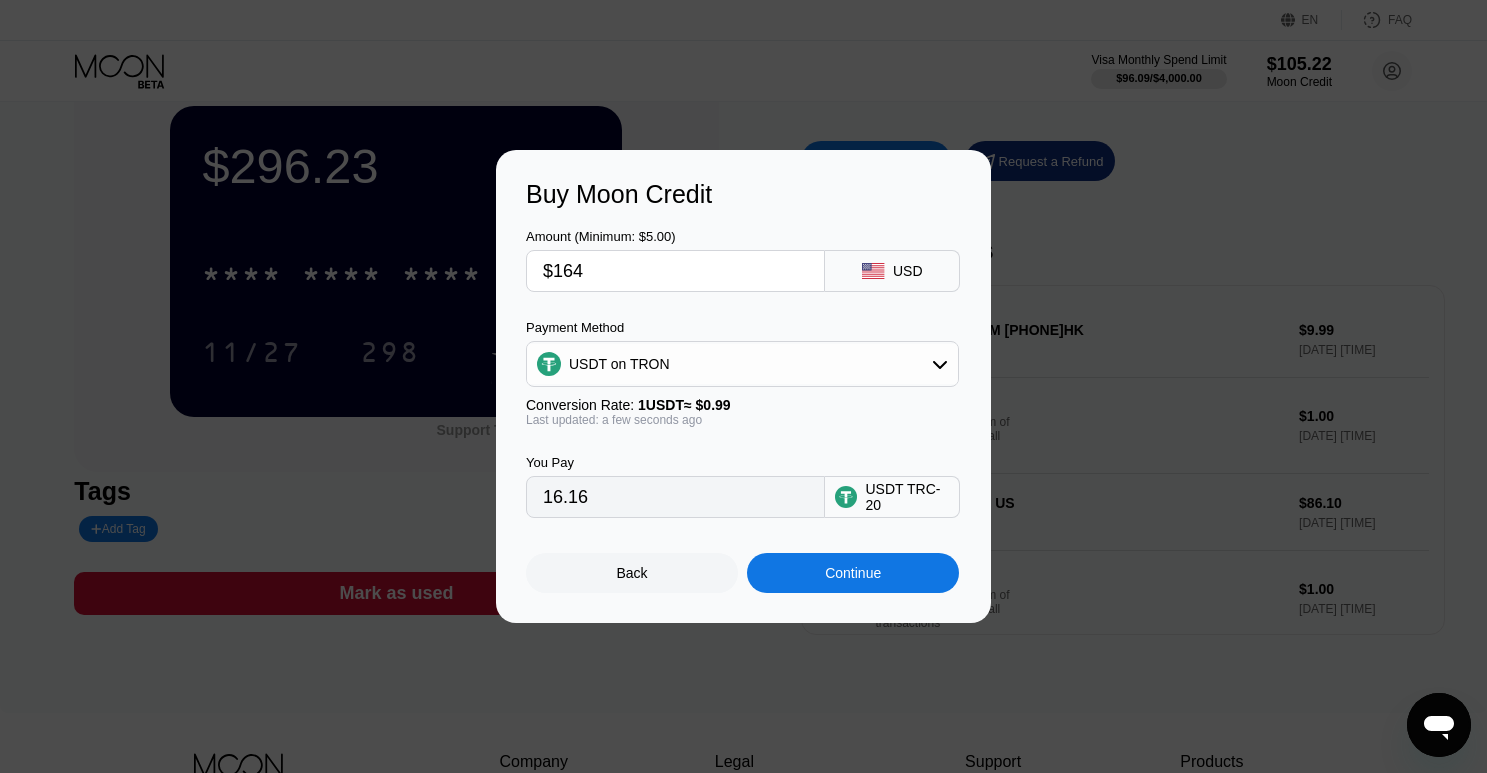 type on "165.66" 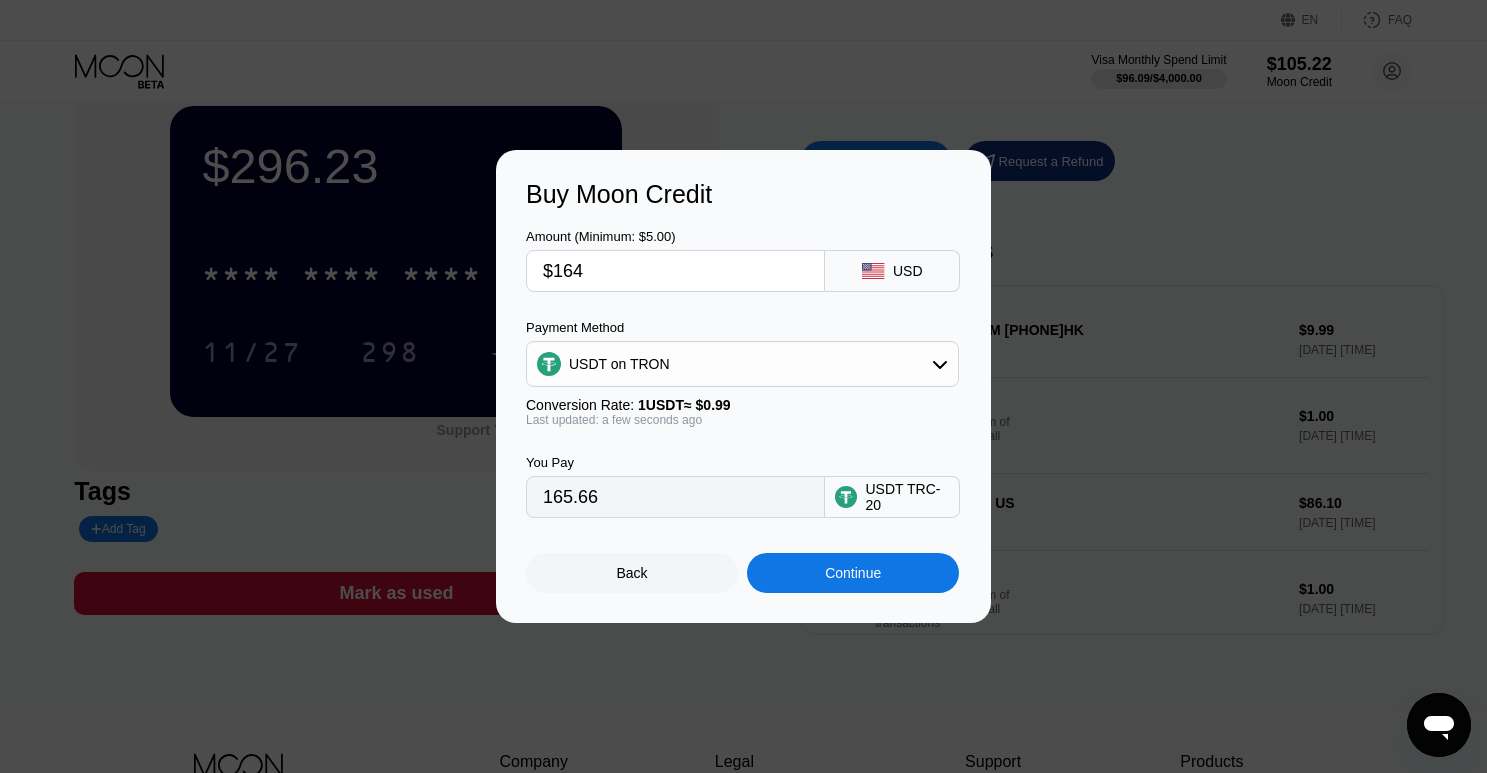 type on "$164" 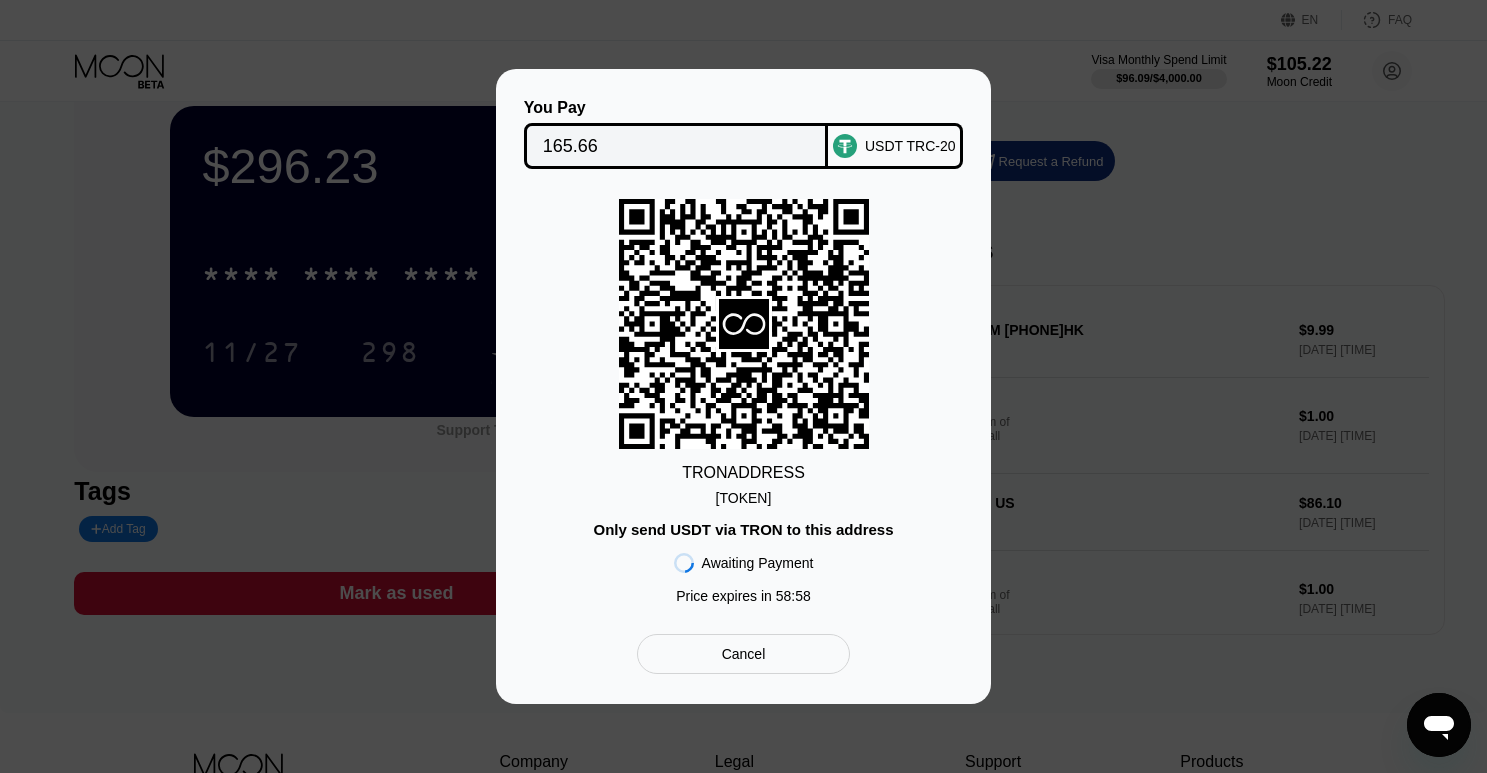 click on "[TOKEN]" at bounding box center (744, 498) 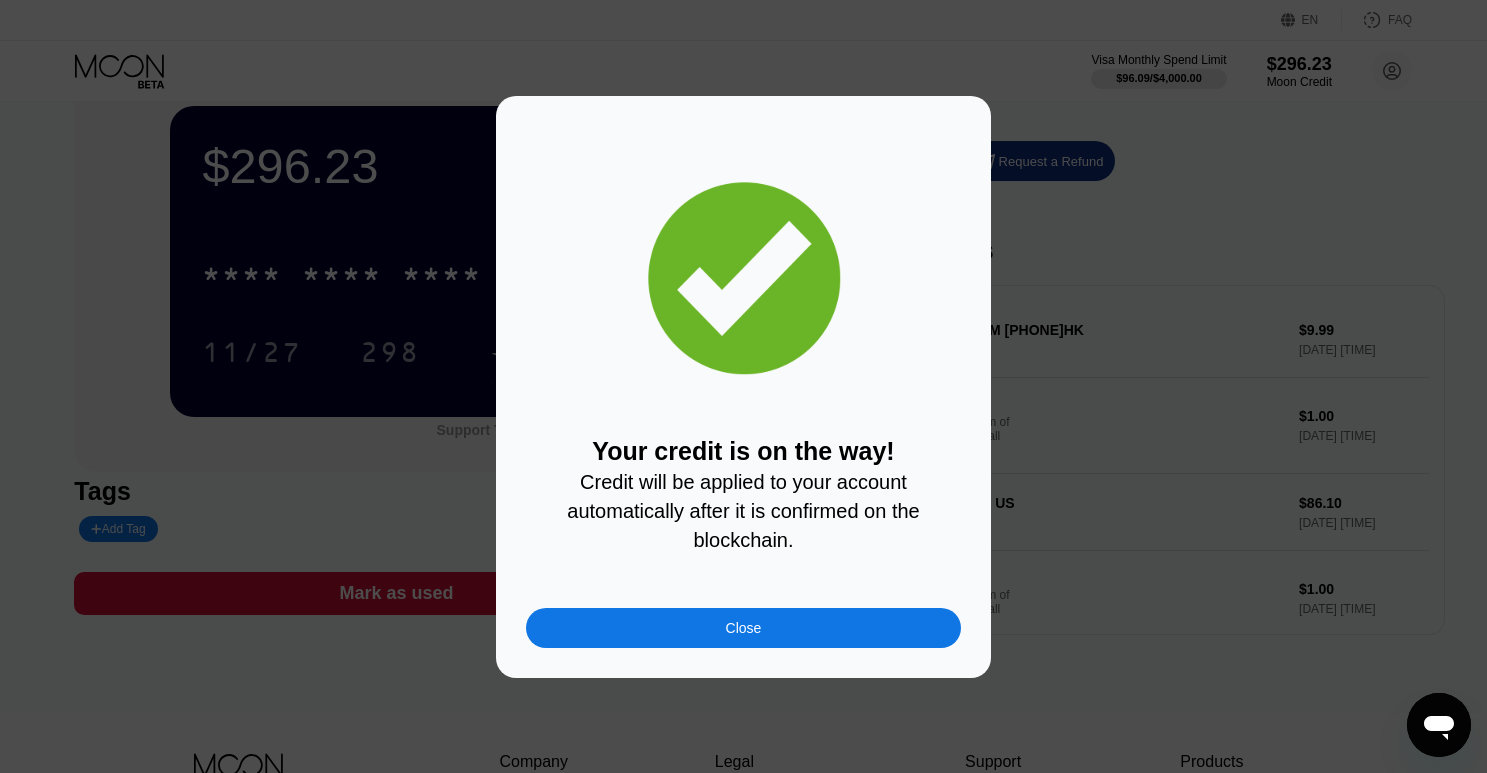click on "Close" at bounding box center [744, 628] 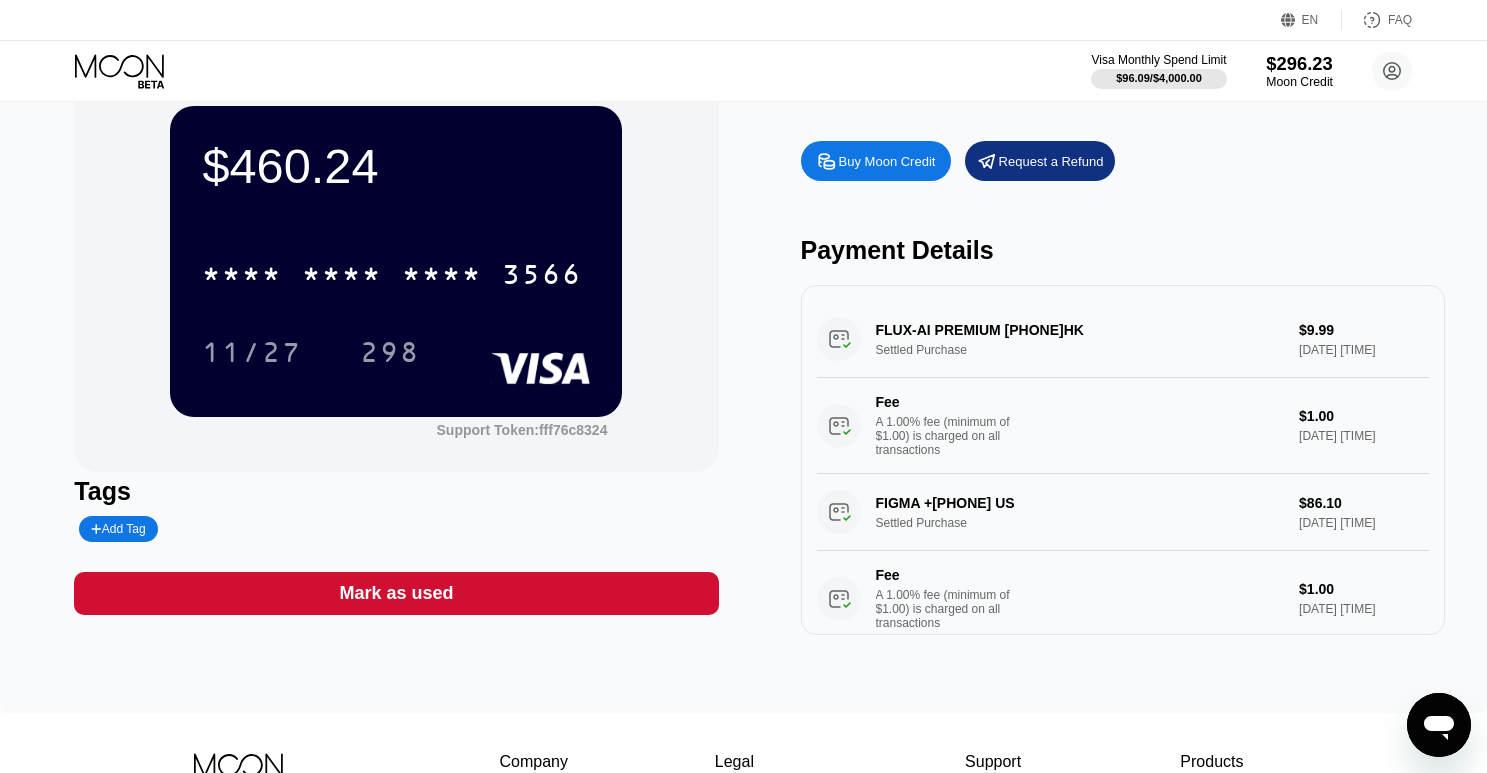 click on "$296.23" at bounding box center (1299, 63) 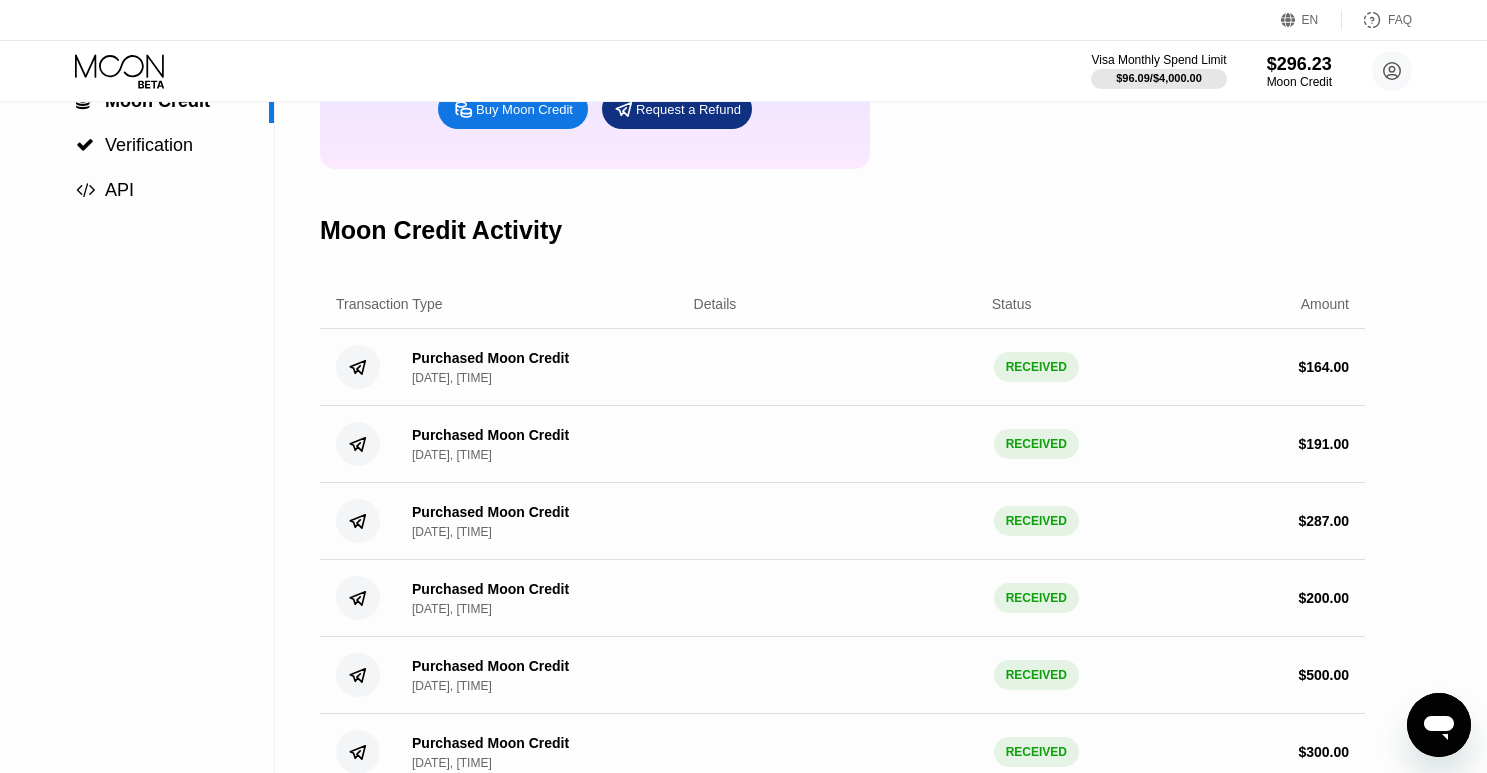 scroll, scrollTop: 259, scrollLeft: 0, axis: vertical 